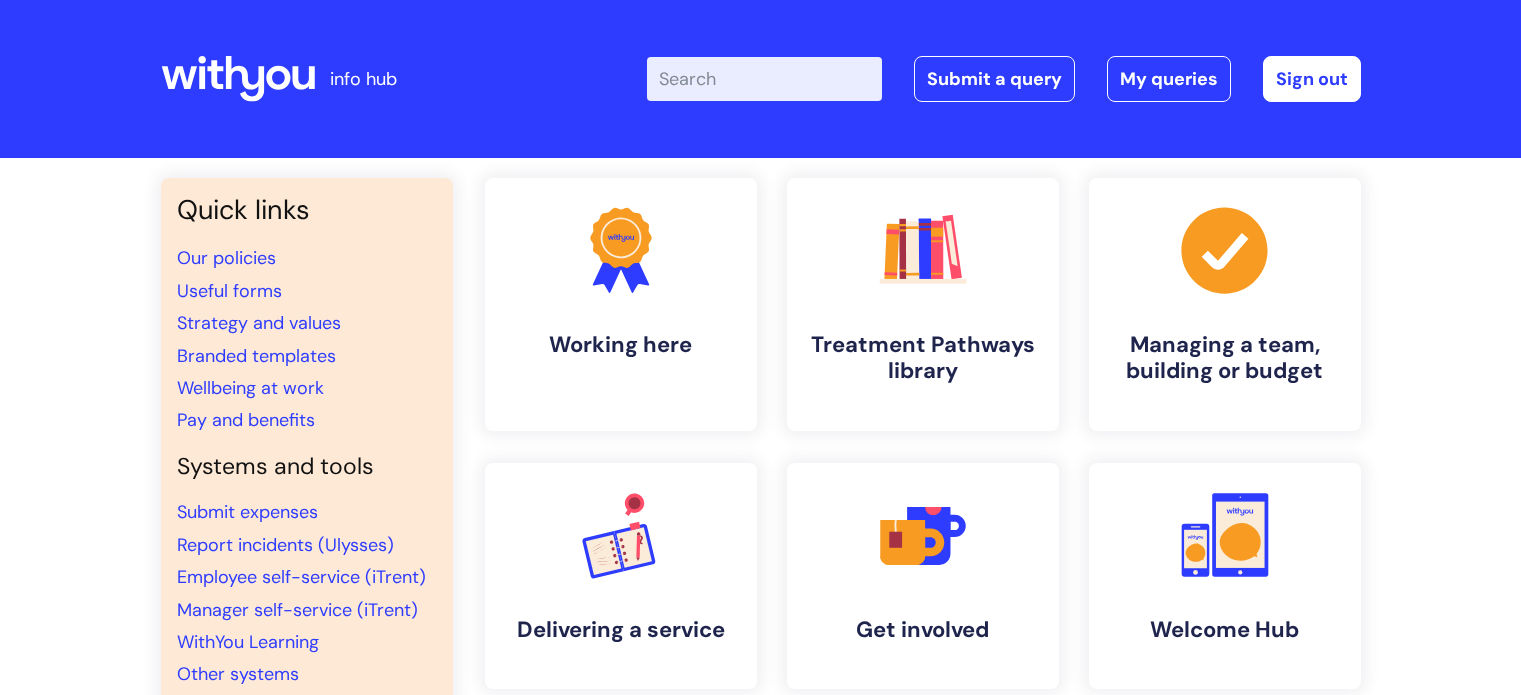 scroll, scrollTop: 0, scrollLeft: 0, axis: both 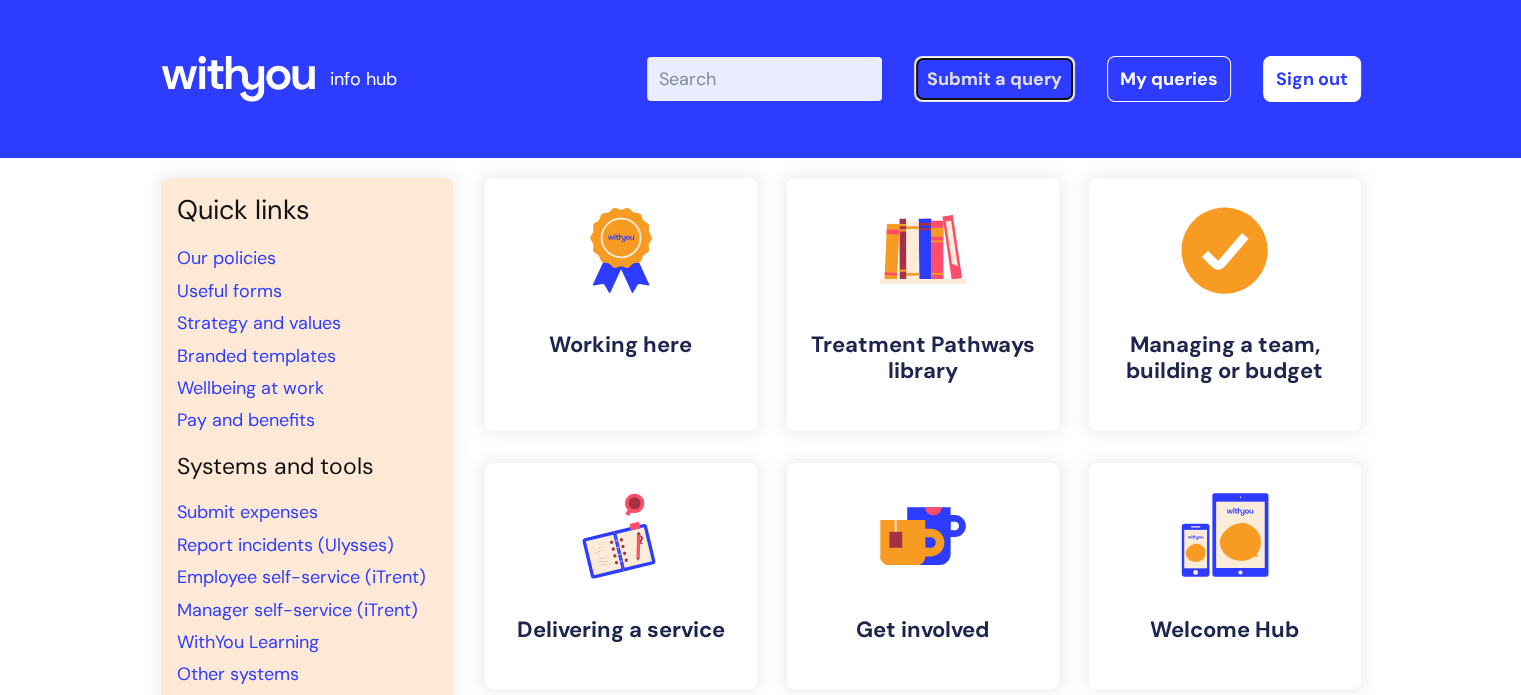 click on "Submit a query" at bounding box center [994, 79] 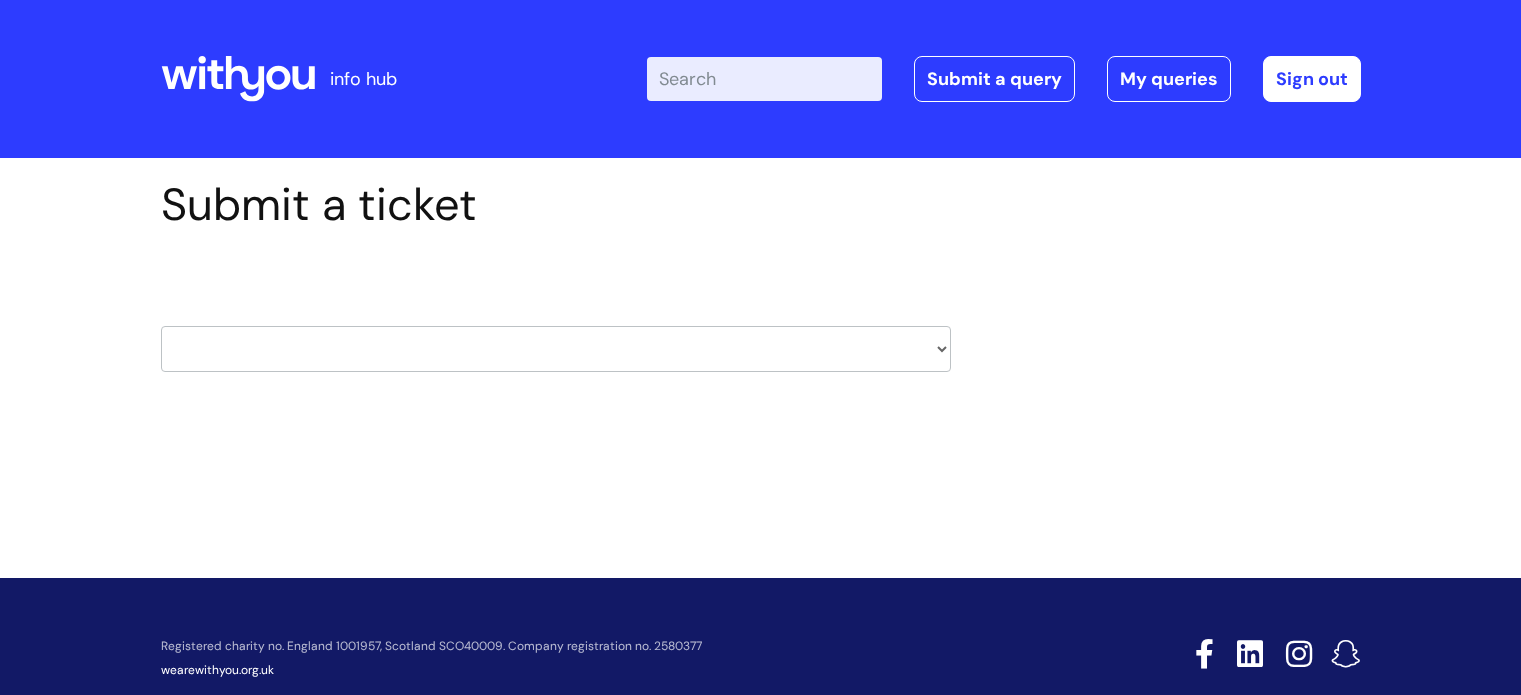 scroll, scrollTop: 0, scrollLeft: 0, axis: both 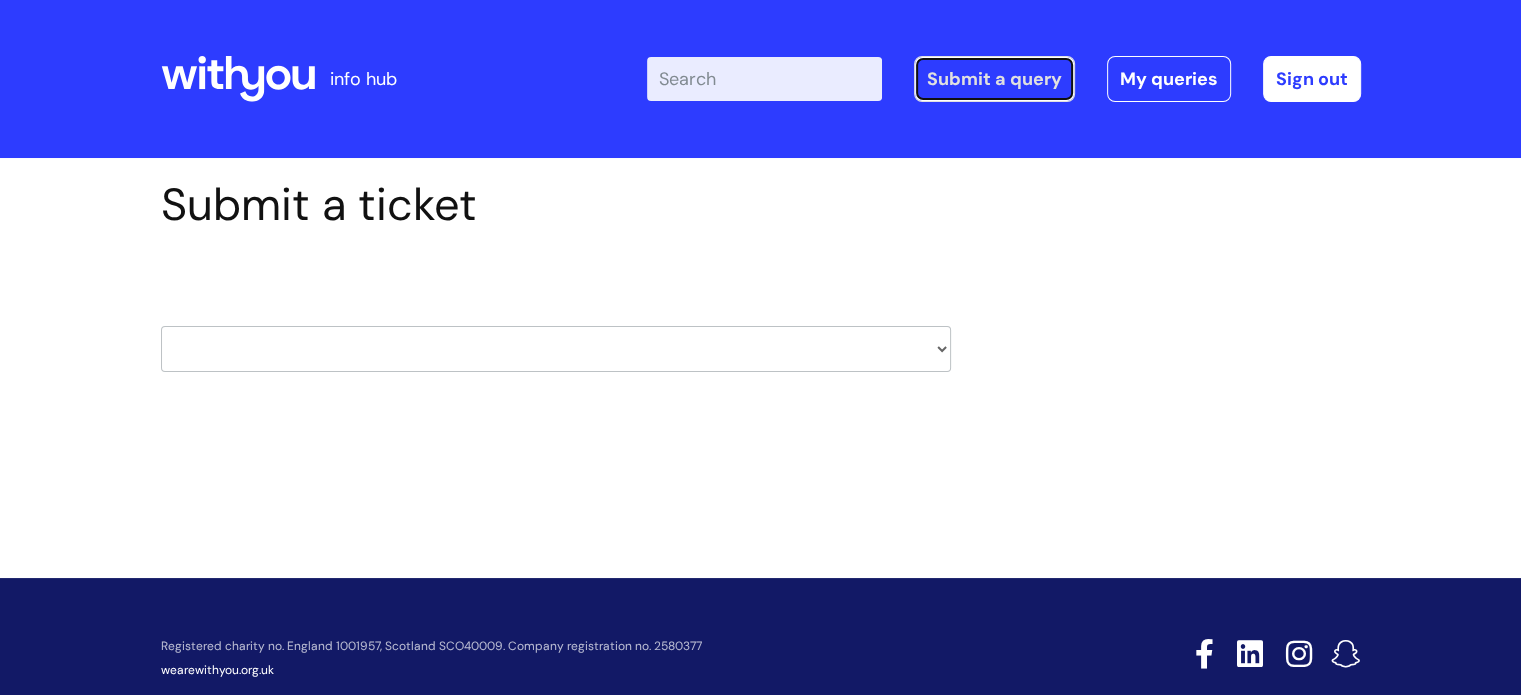 click on "Submit a query" at bounding box center (994, 79) 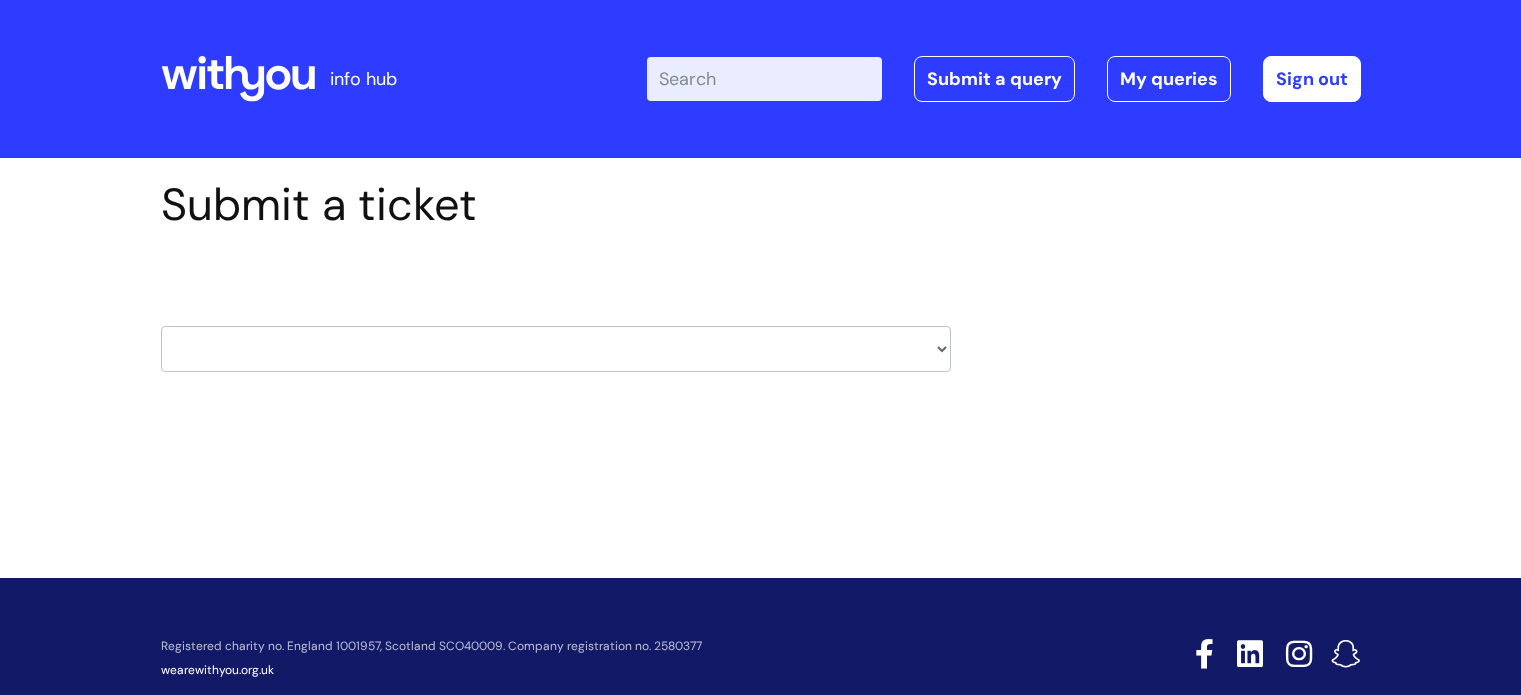 scroll, scrollTop: 0, scrollLeft: 0, axis: both 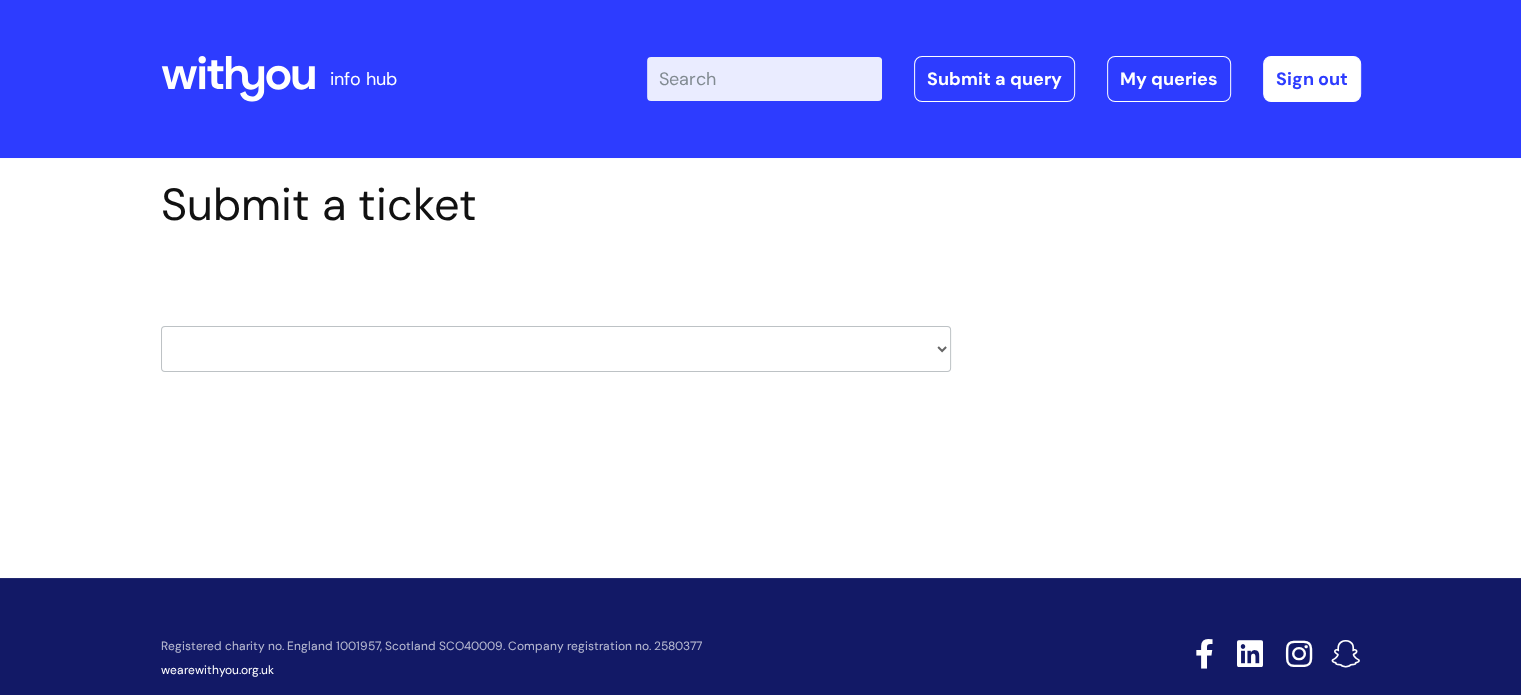click on "HR / People
IT and Support
Clinical Drug Alerts
Finance Accounts
Data Support Team
Data Protection
External Communications
Learning and Development
Information Requests & Reports - Data Analysts
Insurance
Internal Communications
Pensions
Surrey NHS Talking Therapies
Payroll
Safeguarding" at bounding box center (556, 349) 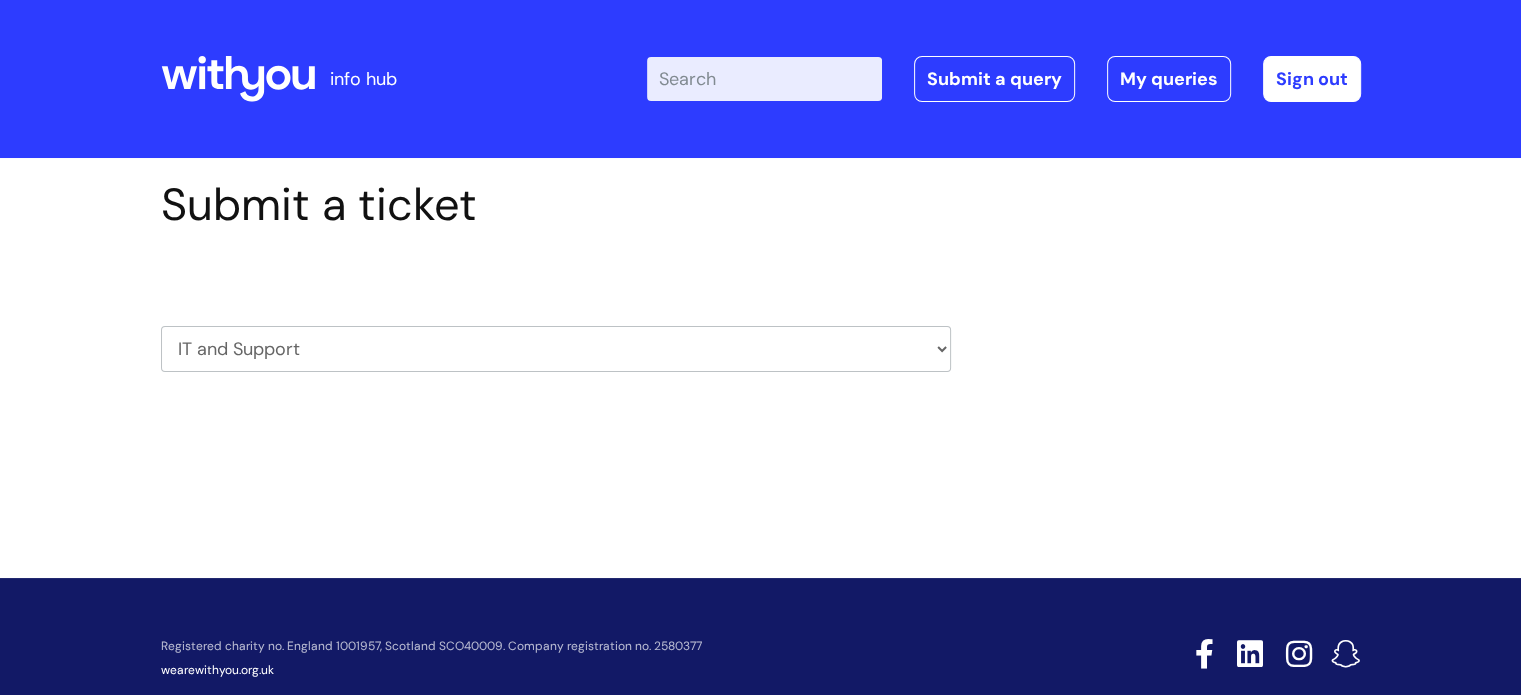 click on "HR / People
IT and Support
Clinical Drug Alerts
Finance Accounts
Data Support Team
Data Protection
External Communications
Learning and Development
Information Requests & Reports - Data Analysts
Insurance
Internal Communications
Pensions
Surrey NHS Talking Therapies
Payroll
Safeguarding" at bounding box center (556, 349) 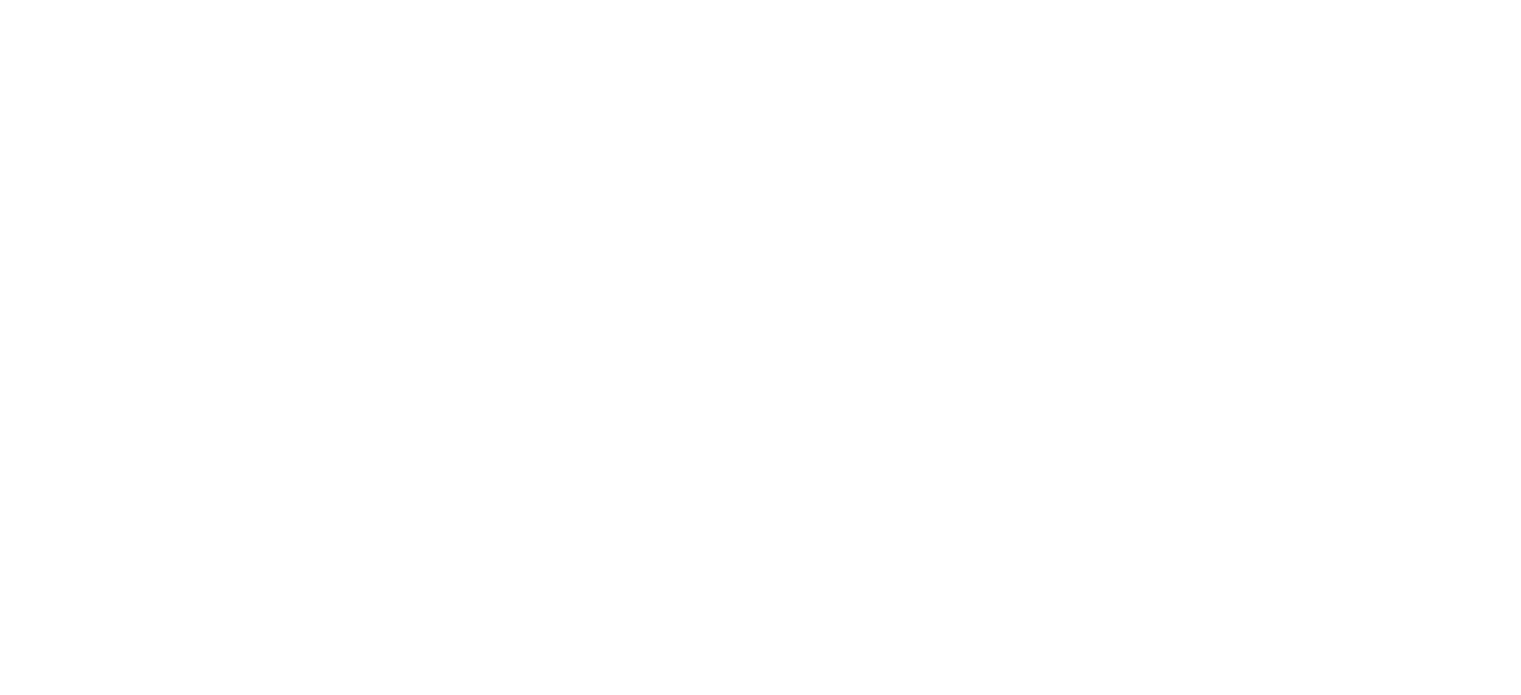 scroll, scrollTop: 0, scrollLeft: 0, axis: both 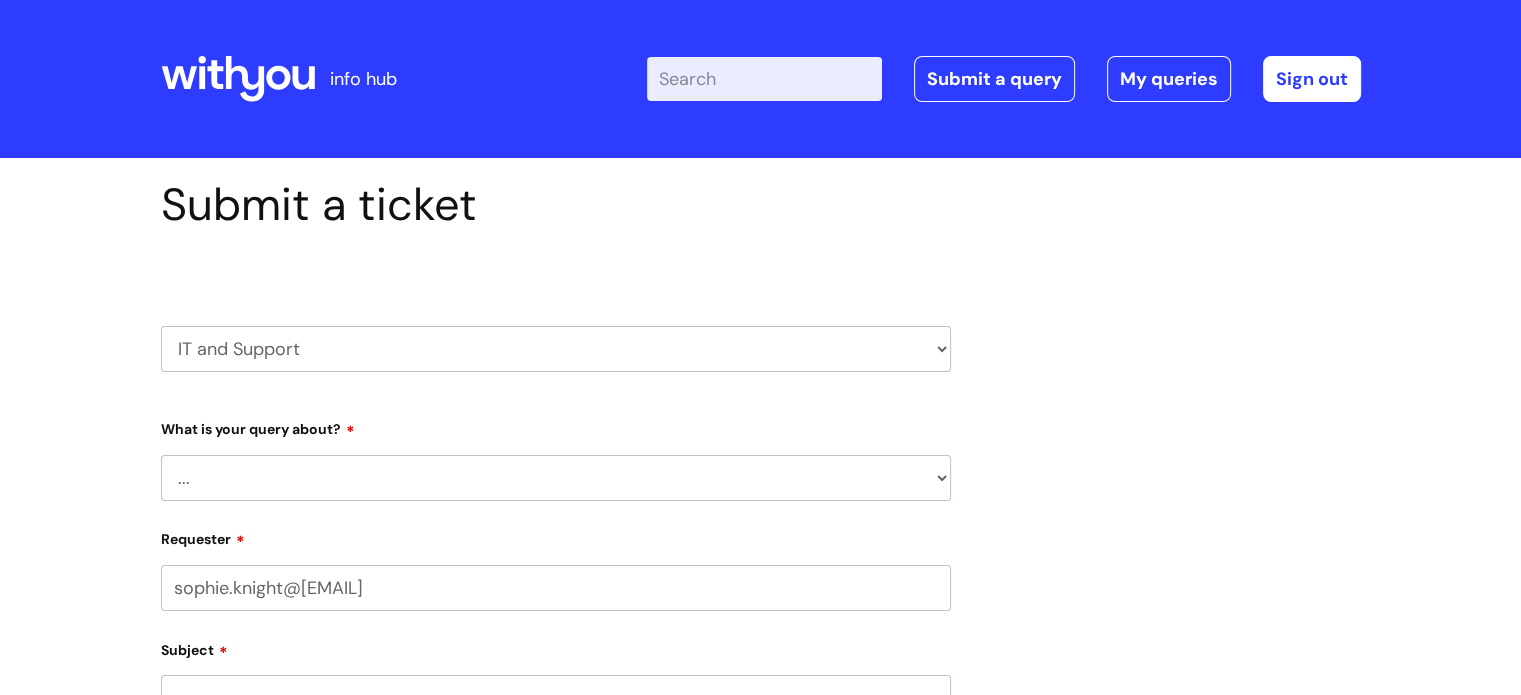 select on "[NUMBER]" 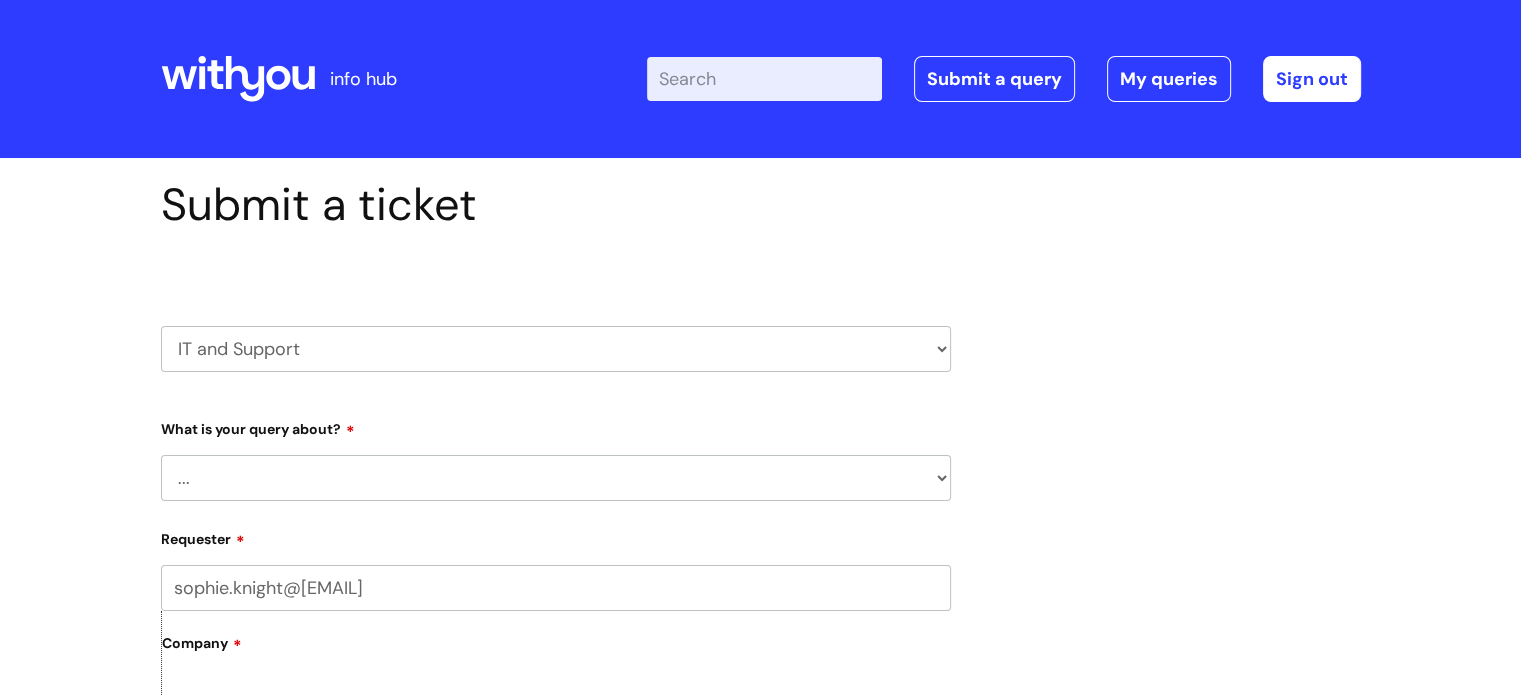click on "...
Mobile Phone Reset & MFA
Accounts, Starters and Leavers
IT Hardware issue
I need help logging in
Printing & Scanning
Something Else
System/software" at bounding box center [556, 478] 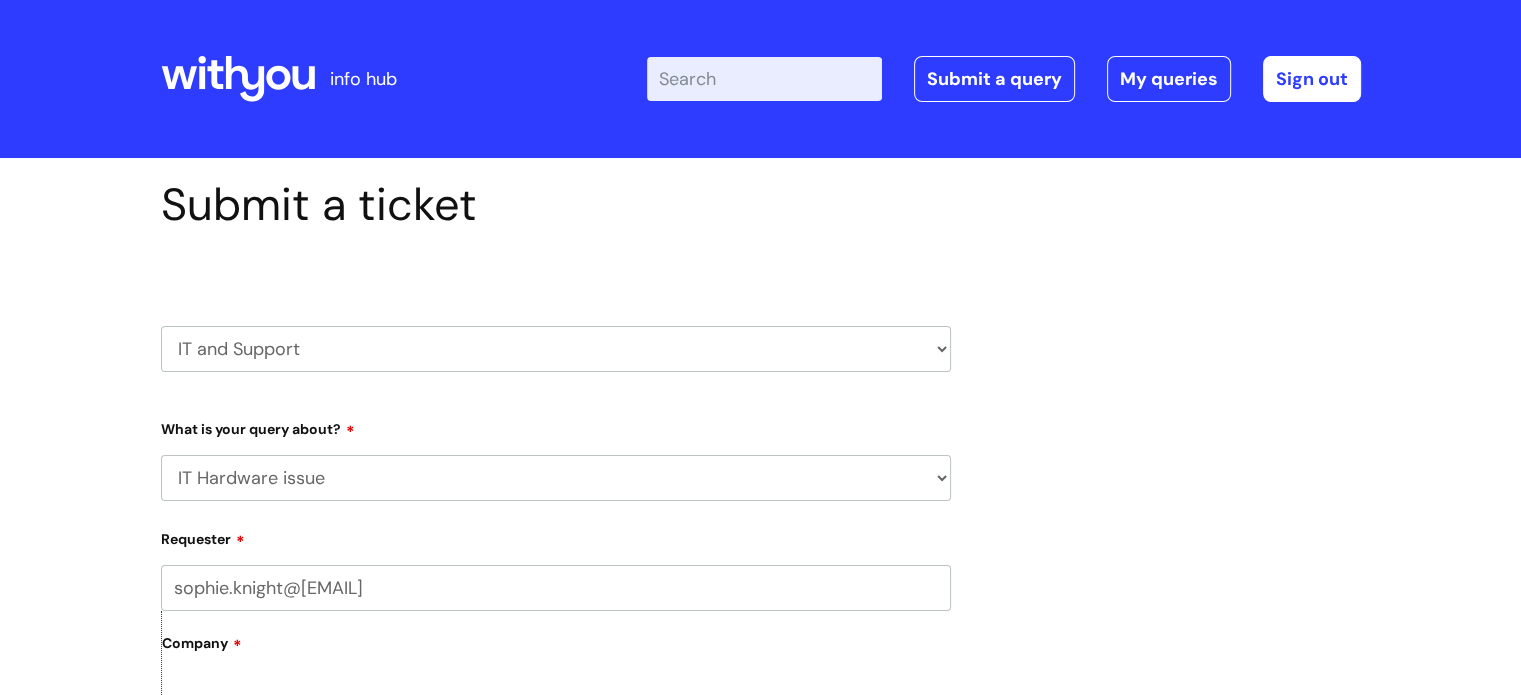 click on "...
Mobile Phone Reset & MFA
Accounts, Starters and Leavers
IT Hardware issue
I need help logging in
Printing & Scanning
Something Else
System/software" at bounding box center [556, 478] 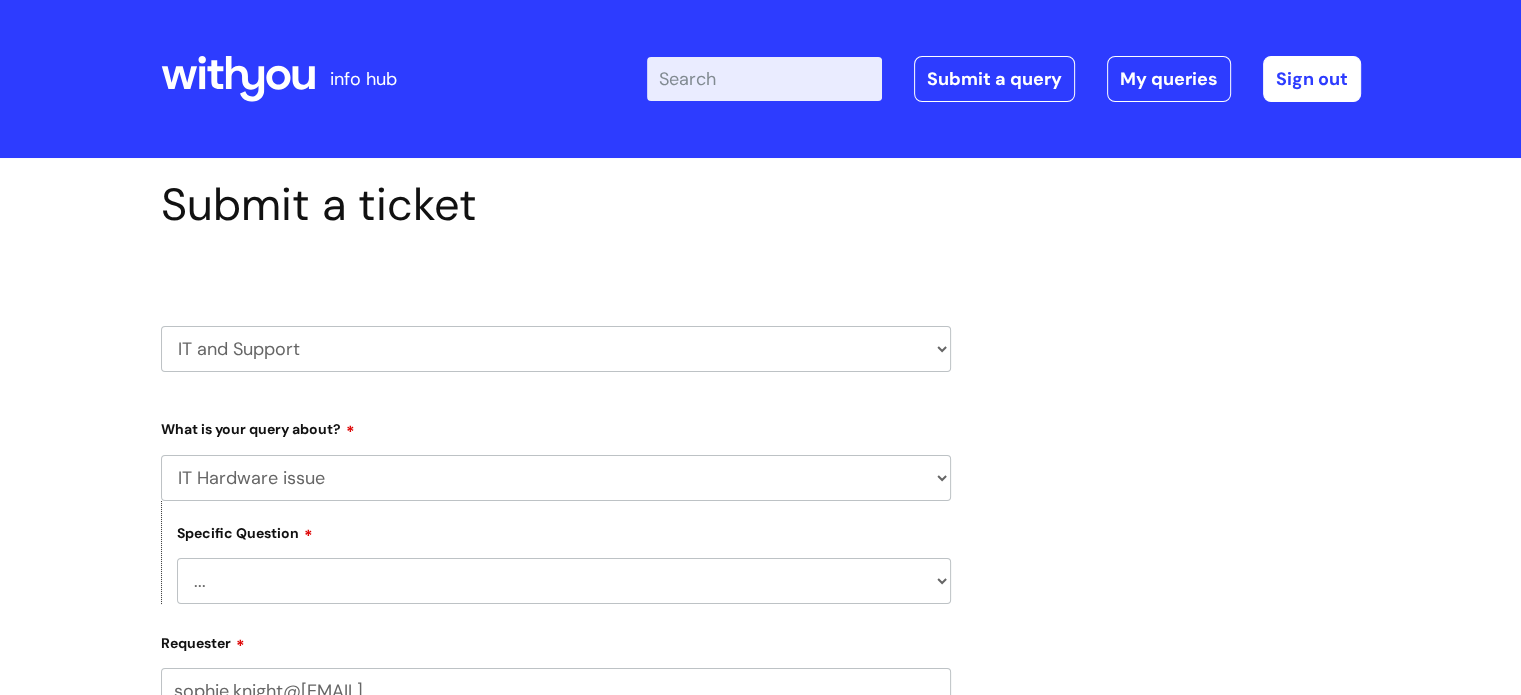 click on "... I need a new or replacement ... I’m waiting for new or replacement hardware I need to return IT equipment I’d like to reallocate IT equipment Problem with Laptop or Chromebook Problems with IT equipment in a With You office I have a mobile phone issue" at bounding box center [564, 581] 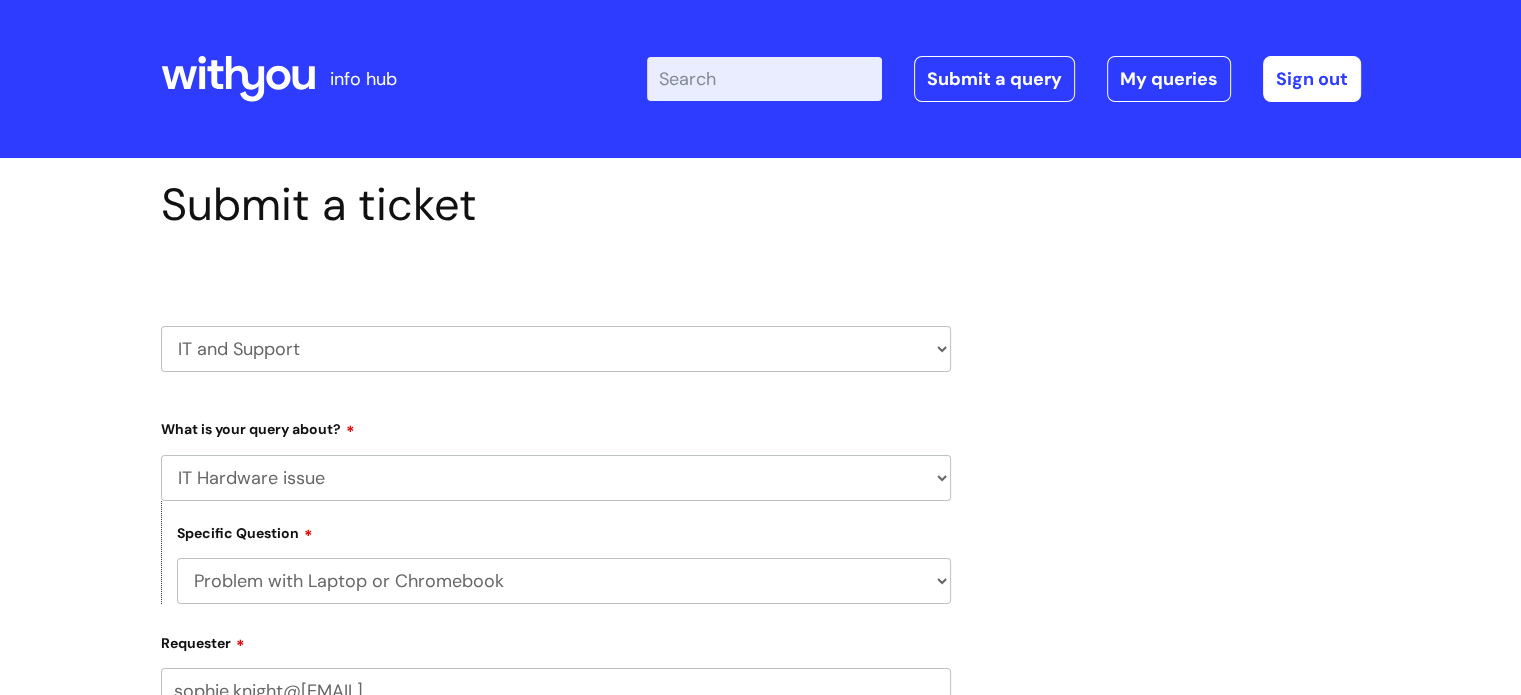 click on "... I need a new or replacement ... I’m waiting for new or replacement hardware I need to return IT equipment I’d like to reallocate IT equipment Problem with Laptop or Chromebook Problems with IT equipment in a With You office I have a mobile phone issue" at bounding box center (564, 581) 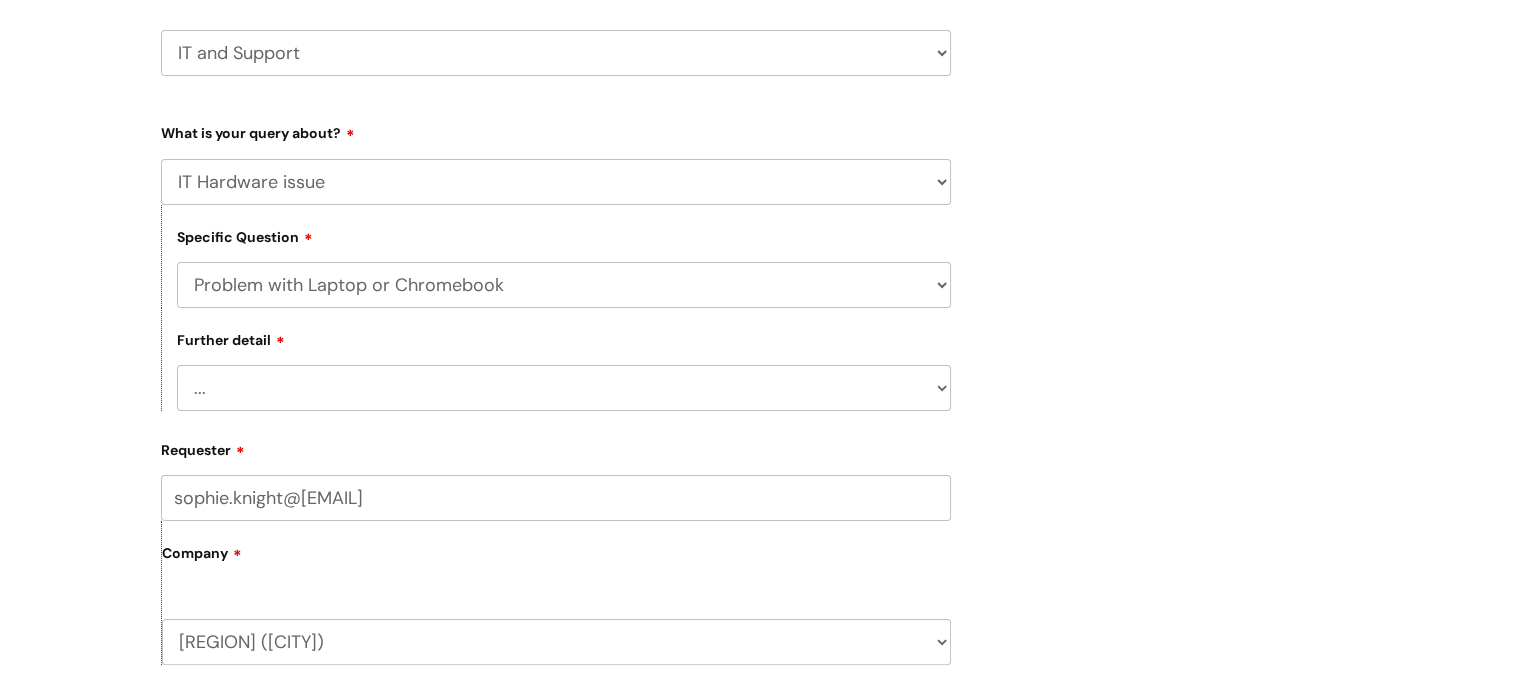 scroll, scrollTop: 300, scrollLeft: 0, axis: vertical 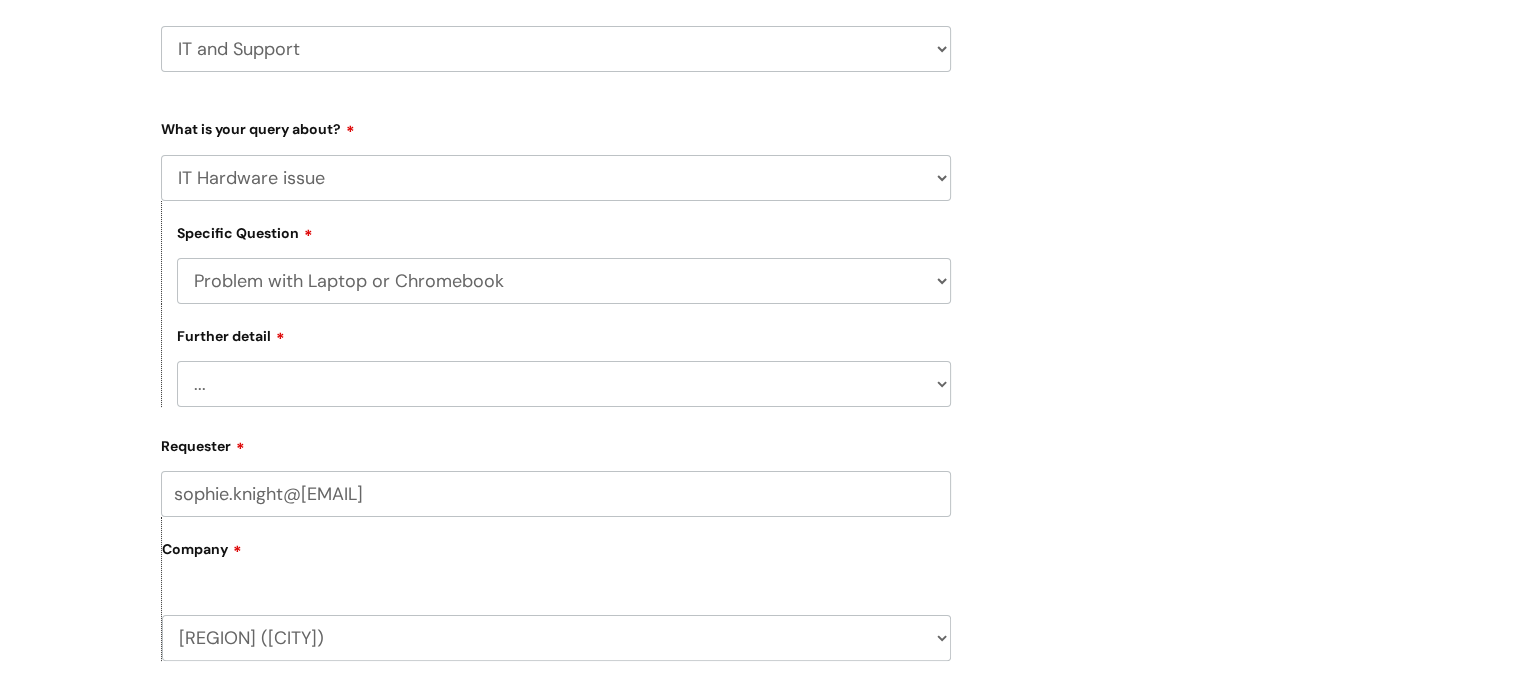 click on "... I’ve no sound / microphone I’ve got no internet or wifi I’ve got no camera I’d like to add a home printer I’ve got a display issue I’ve got a Bitlocker fault" at bounding box center [564, 384] 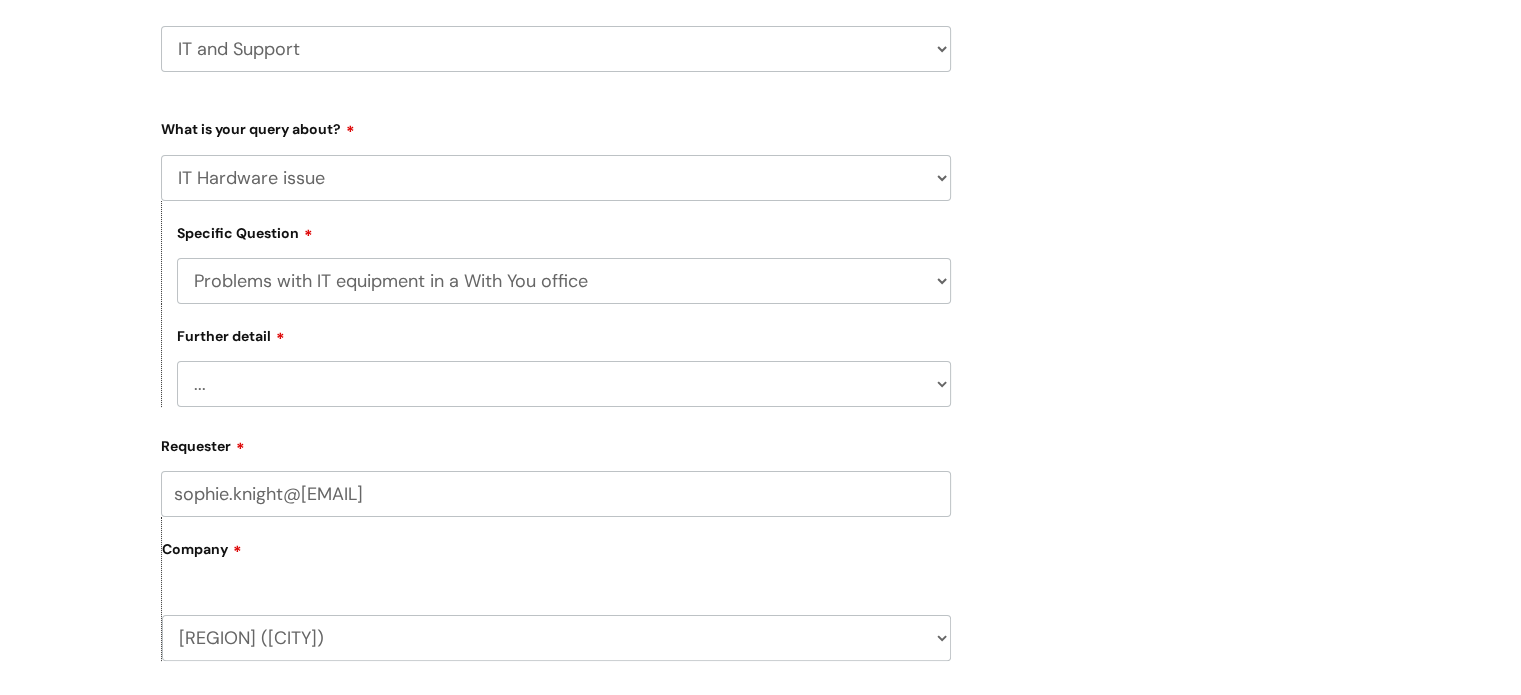 click on "... I need a new or replacement ... I’m waiting for new or replacement hardware I need to return IT equipment I’d like to reallocate IT equipment Problem with Laptop or Chromebook Problems with IT equipment in a With You office I have a mobile phone issue" at bounding box center (564, 281) 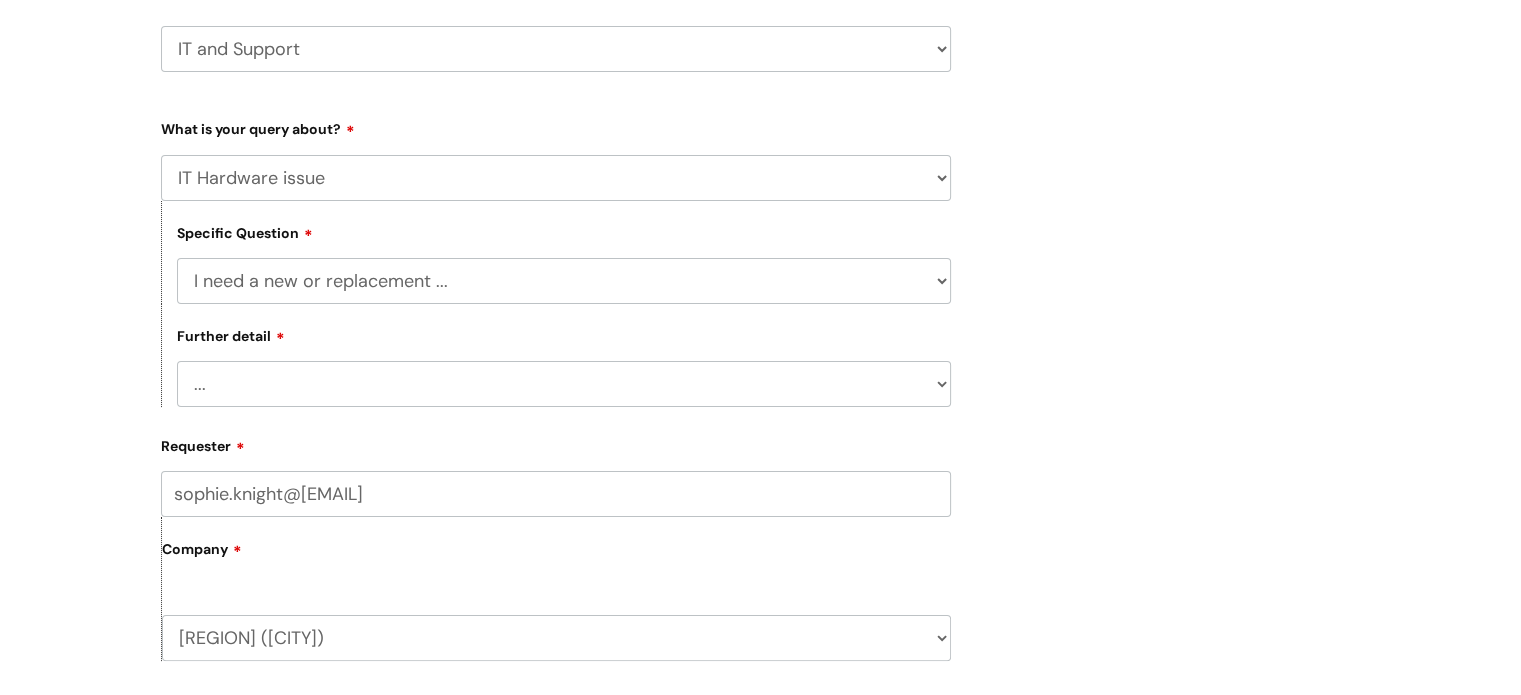 click on "... I need a new or replacement ... I’m waiting for new or replacement hardware I need to return IT equipment I’d like to reallocate IT equipment Problem with Laptop or Chromebook Problems with IT equipment in a With You office I have a mobile phone issue" at bounding box center (564, 281) 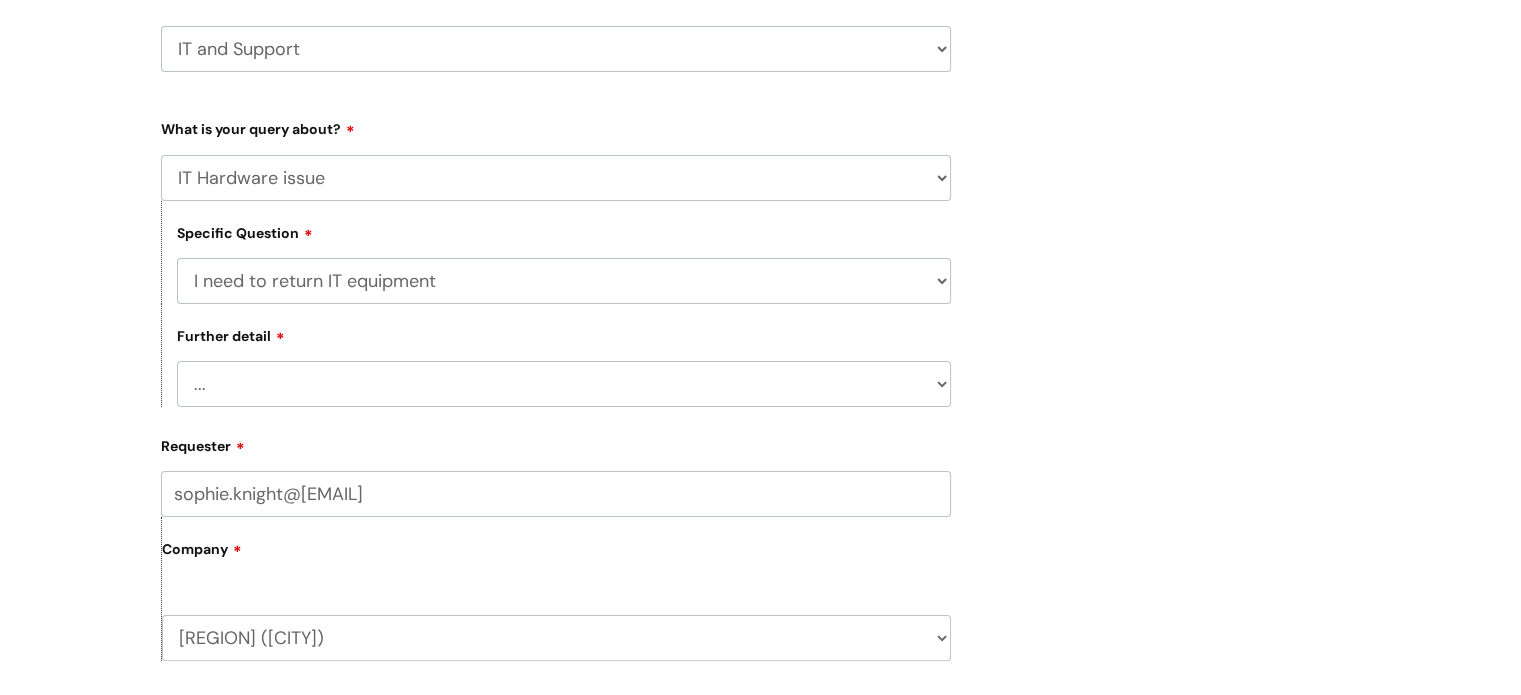 click on "... I need a new or replacement ... I’m waiting for new or replacement hardware I need to return IT equipment I’d like to reallocate IT equipment Problem with Laptop or Chromebook Problems with IT equipment in a With You office I have a mobile phone issue" at bounding box center [564, 281] 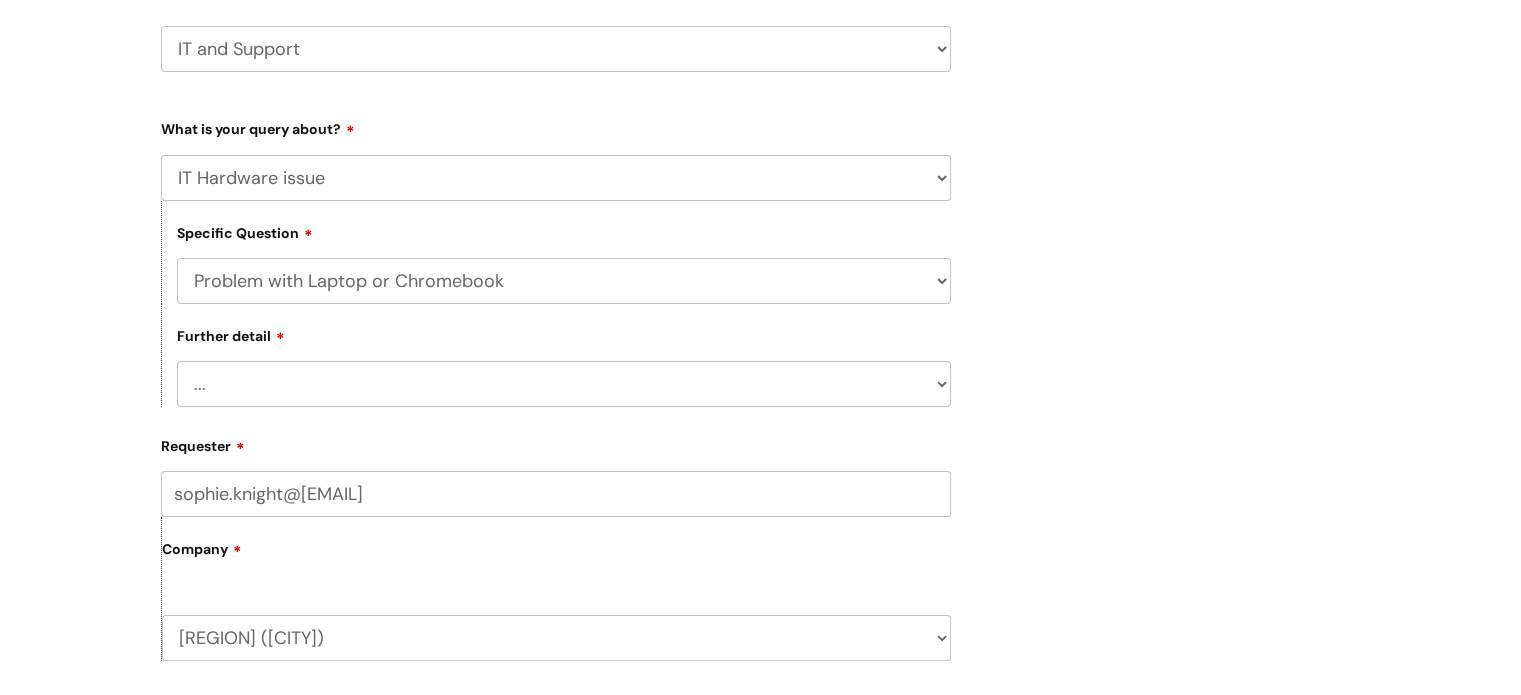 click on "... I need a new or replacement ... I’m waiting for new or replacement hardware I need to return IT equipment I’d like to reallocate IT equipment Problem with Laptop or Chromebook Problems with IT equipment in a With You office I have a mobile phone issue" at bounding box center (564, 281) 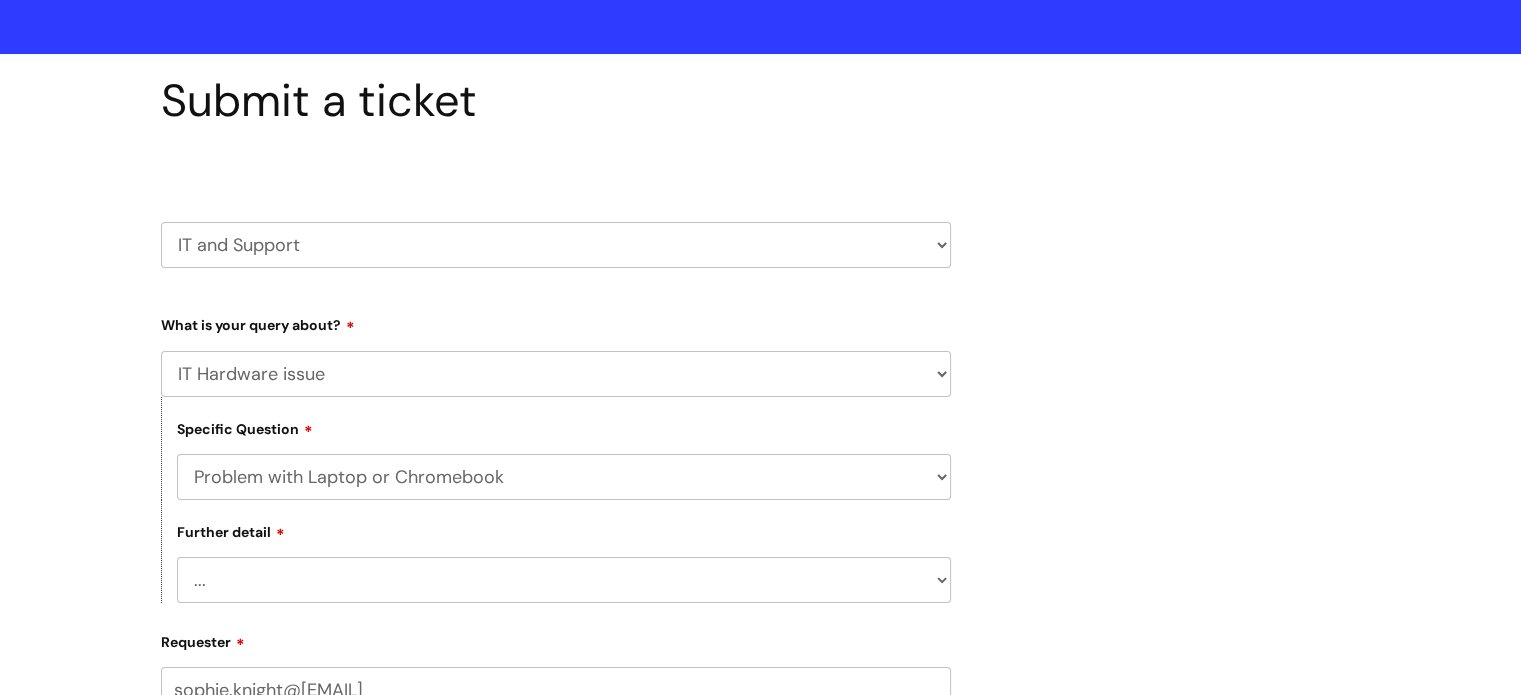 scroll, scrollTop: 100, scrollLeft: 0, axis: vertical 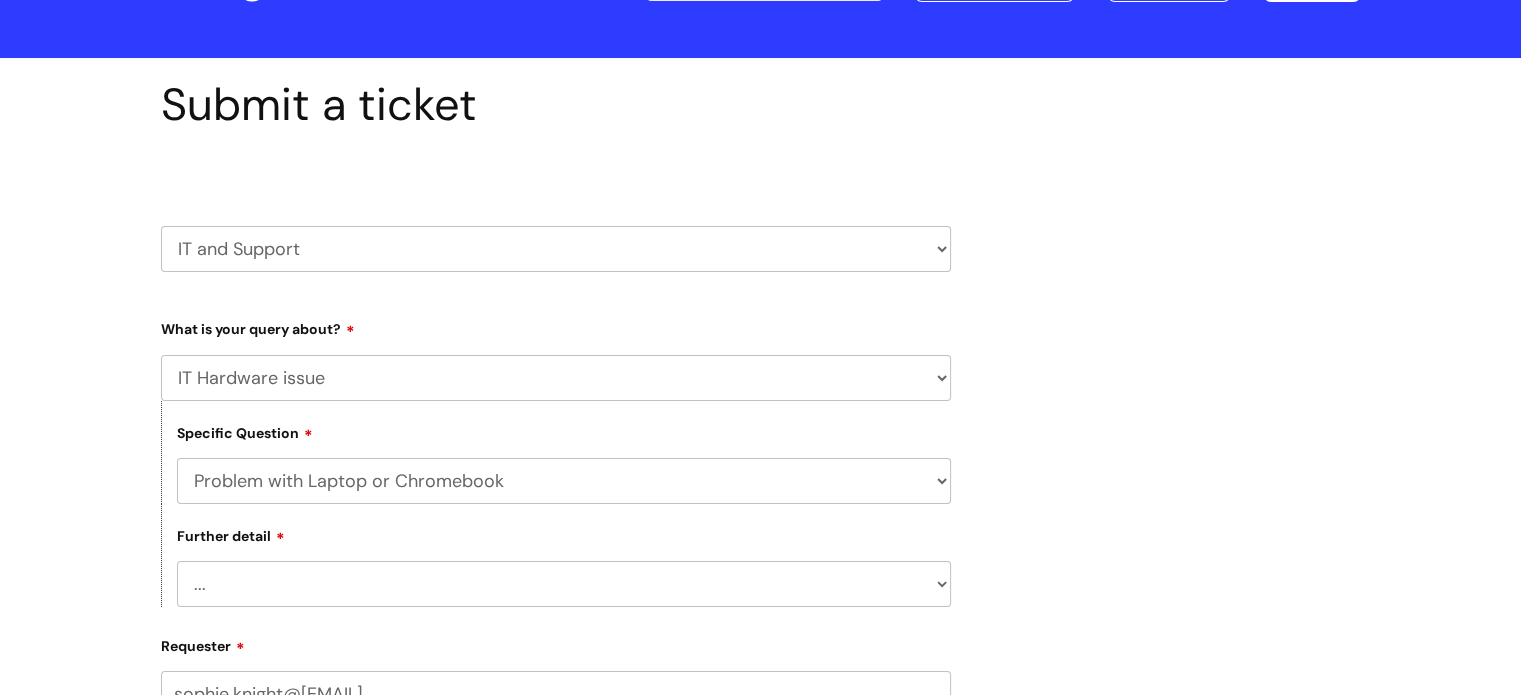 click on "...
Mobile Phone Reset & MFA
Accounts, Starters and Leavers
IT Hardware issue
I need help logging in
Printing & Scanning
Something Else
System/software" at bounding box center [556, 378] 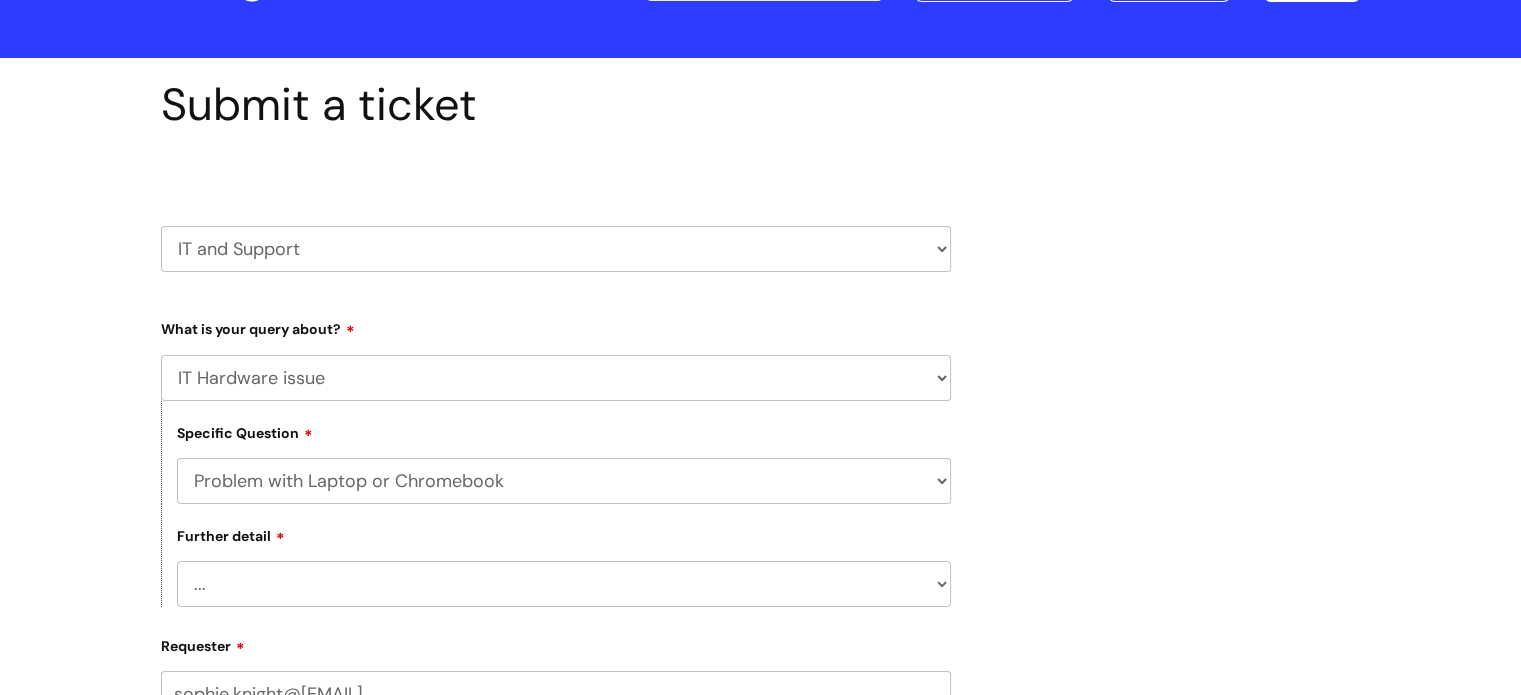 select on "I need help logging in" 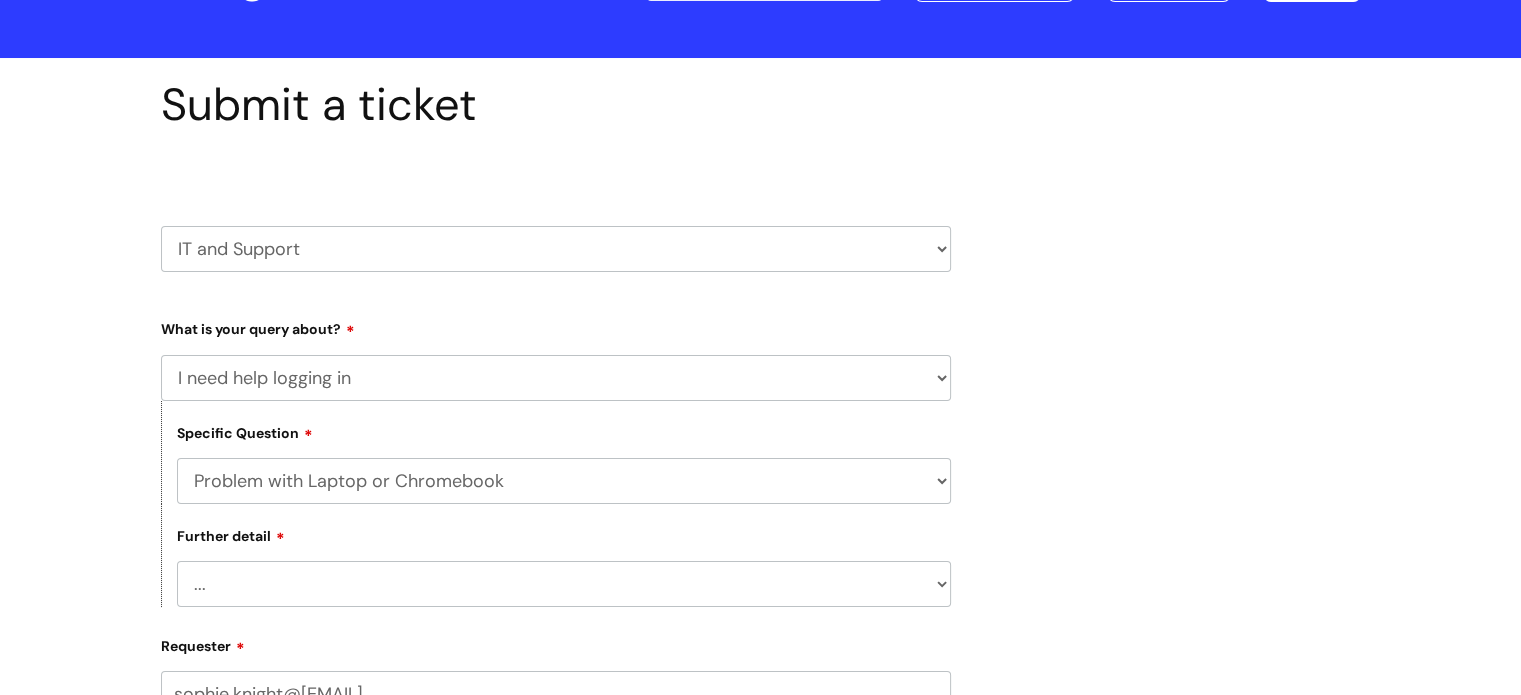 click on "...
Mobile Phone Reset & MFA
Accounts, Starters and Leavers
IT Hardware issue
I need help logging in
Printing & Scanning
Something Else
System/software" at bounding box center [556, 378] 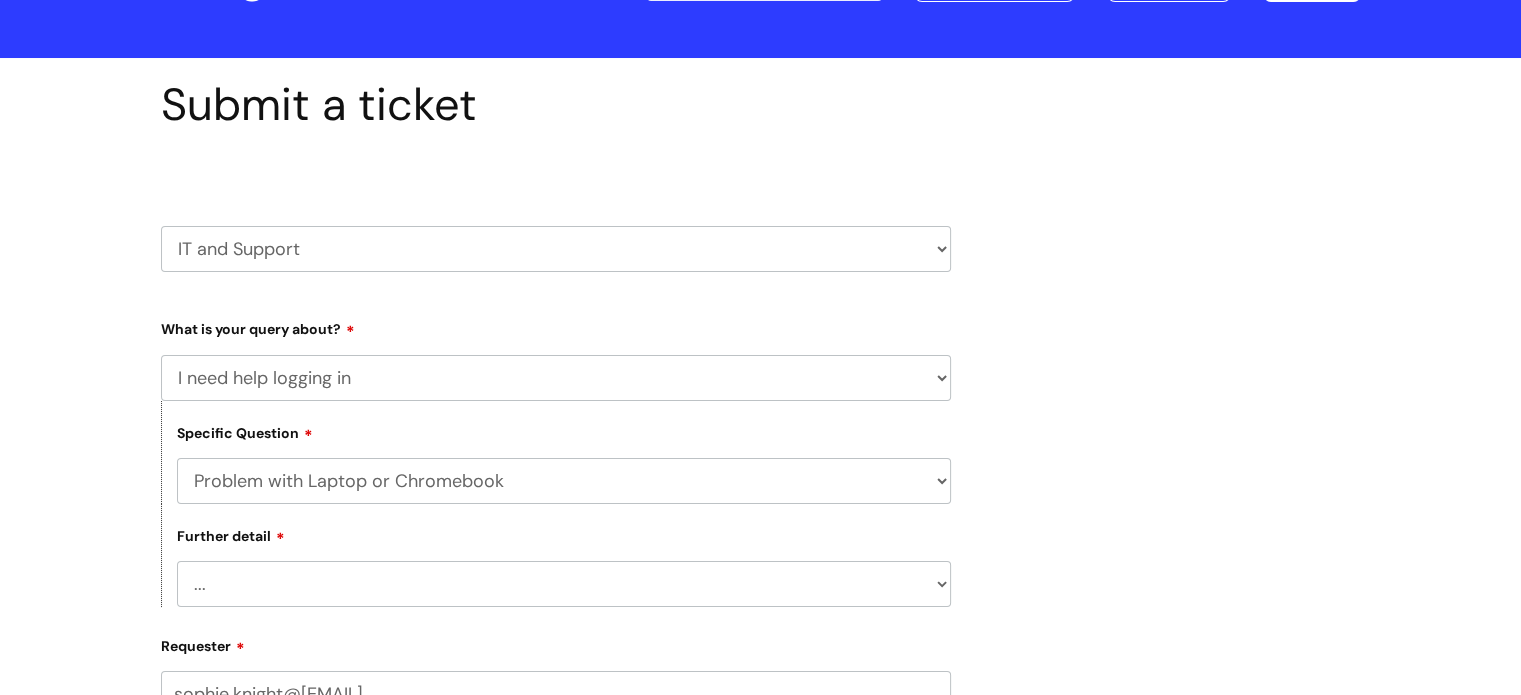 select 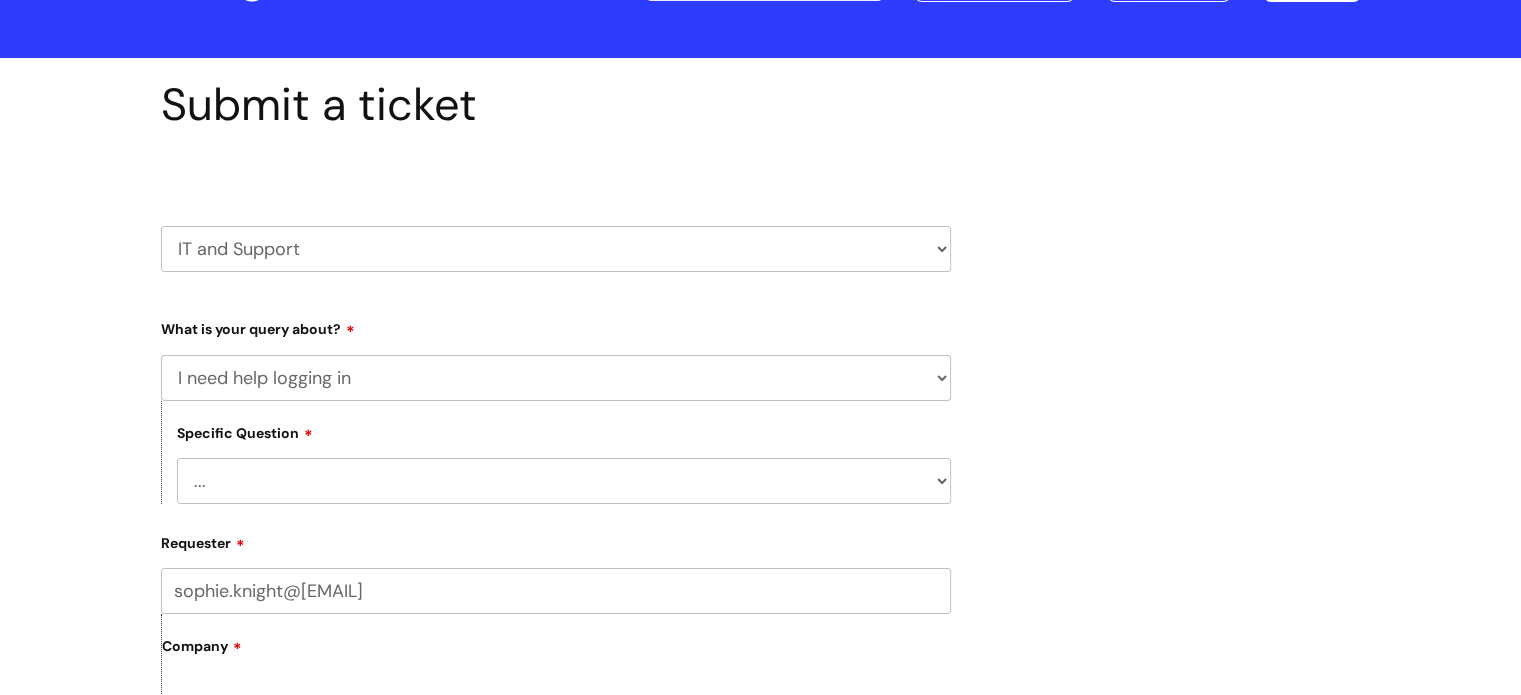 click on "... I need help logging into my laptop/chromebook I need access or help logging into a system, including Single Sign On" at bounding box center (564, 481) 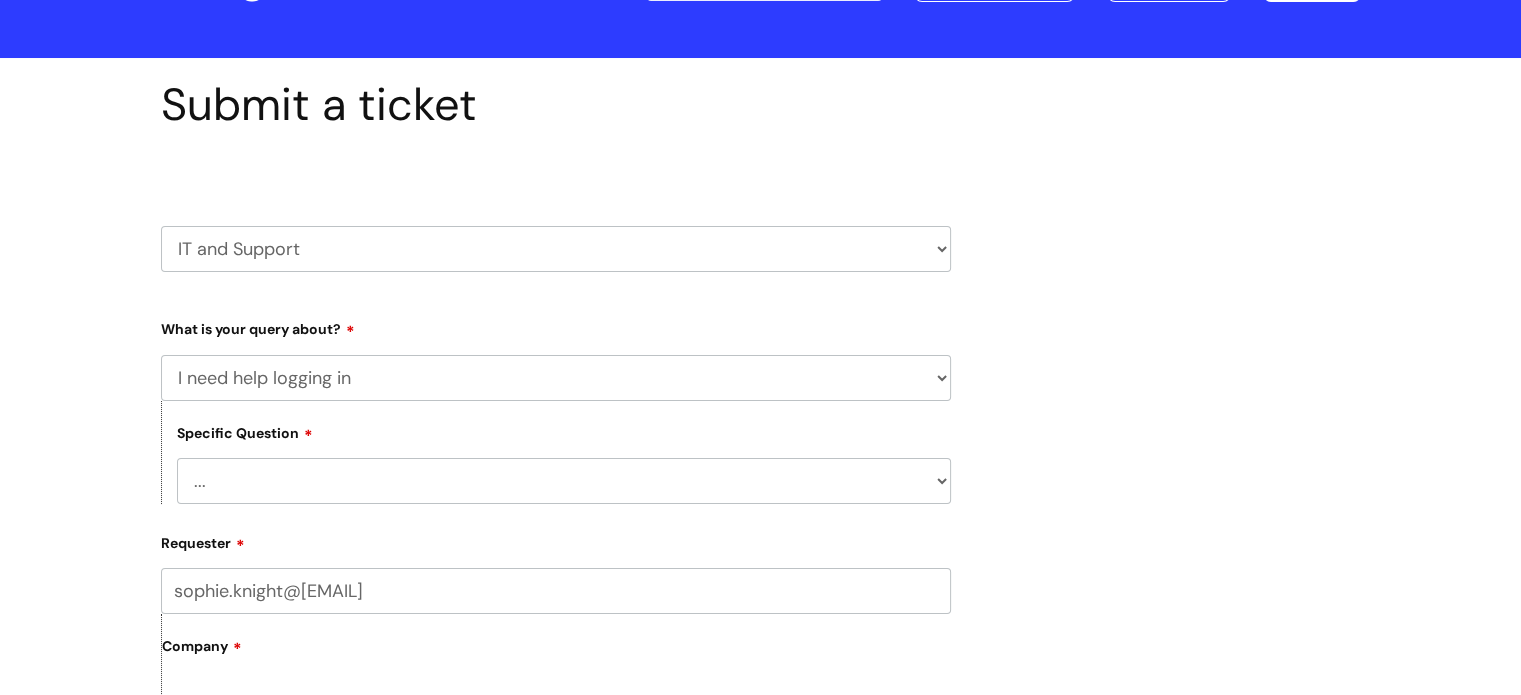 click on "...
Mobile Phone Reset & MFA
Accounts, Starters and Leavers
IT Hardware issue
I need help logging in
Printing & Scanning
Something Else
System/software" at bounding box center [556, 378] 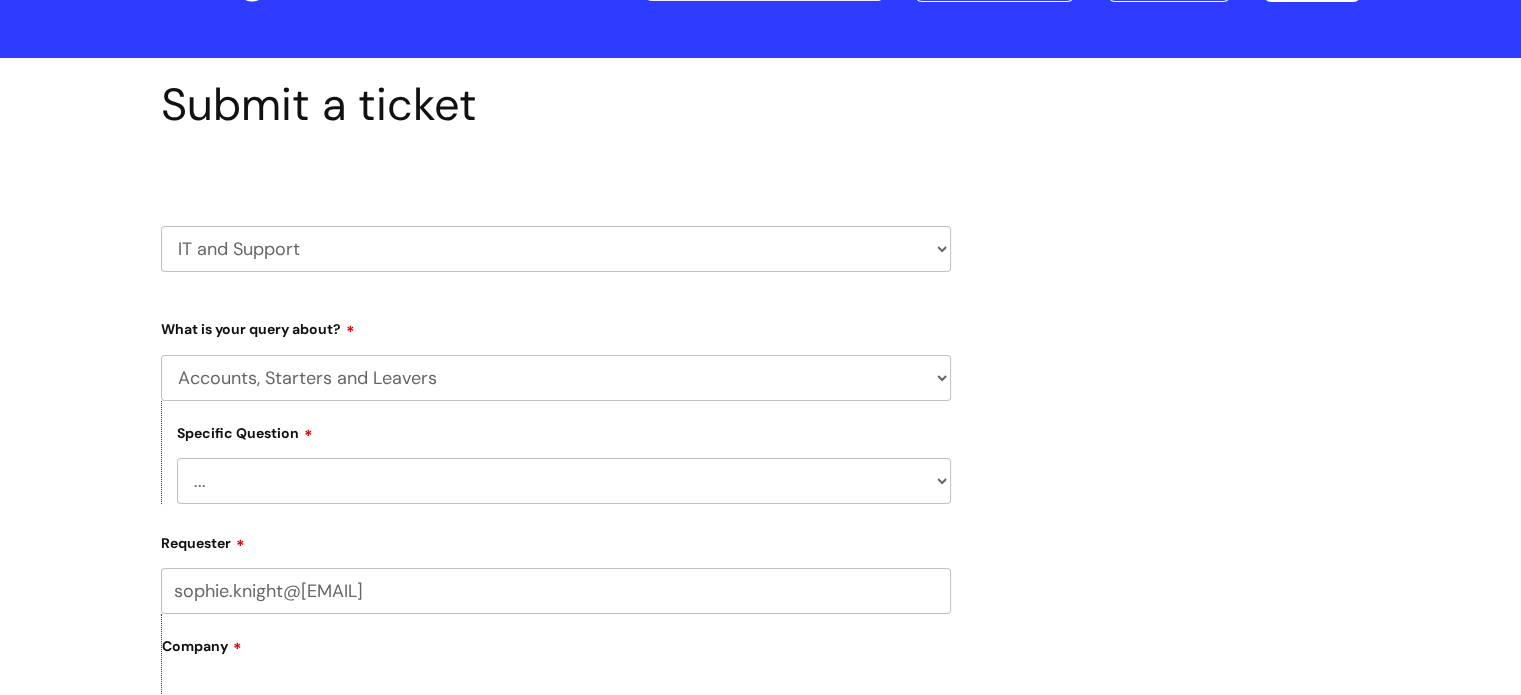 click on "...
Mobile Phone Reset & MFA
Accounts, Starters and Leavers
IT Hardware issue
I need help logging in
Printing & Scanning
Something Else
System/software" at bounding box center [556, 378] 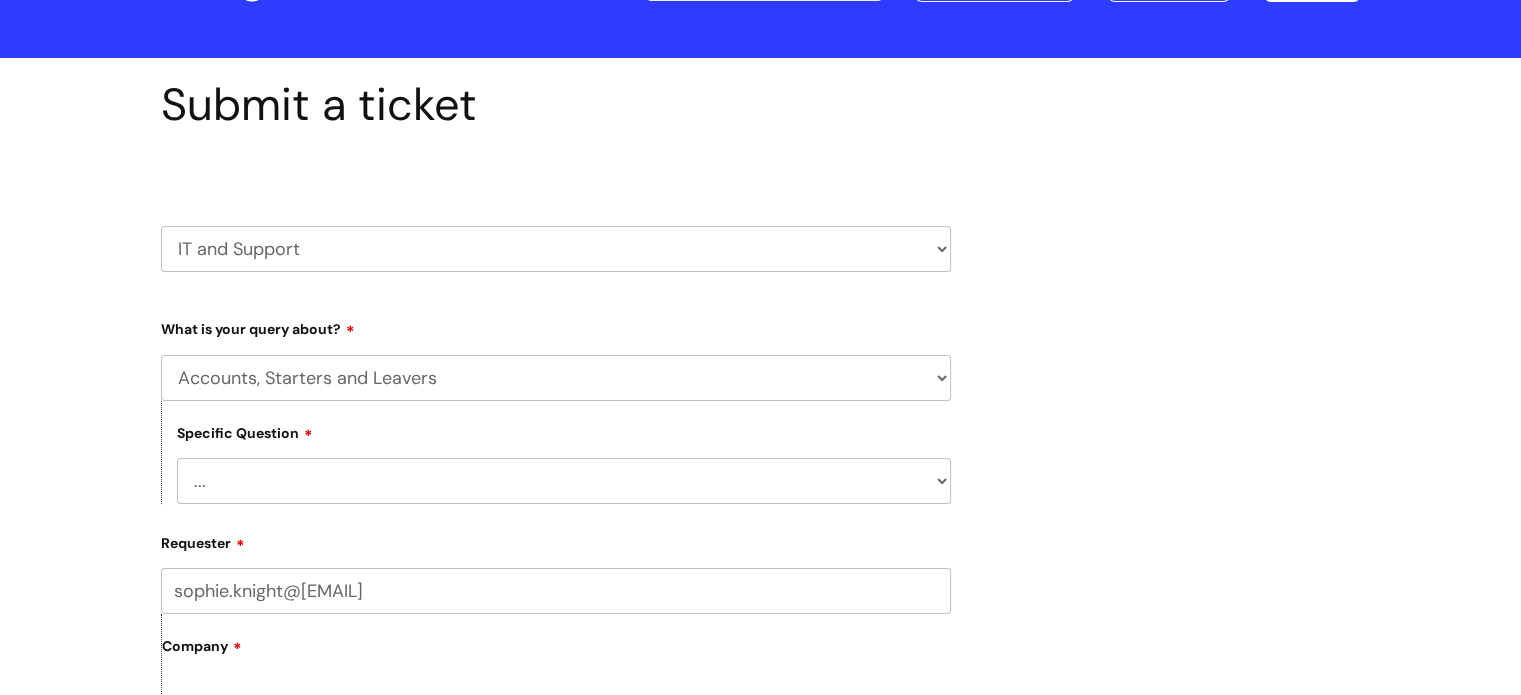 click on "...
Mobile Phone Reset & MFA
Accounts, Starters and Leavers
IT Hardware issue
I need help logging in
Printing & Scanning
Something Else
System/software" at bounding box center (556, 378) 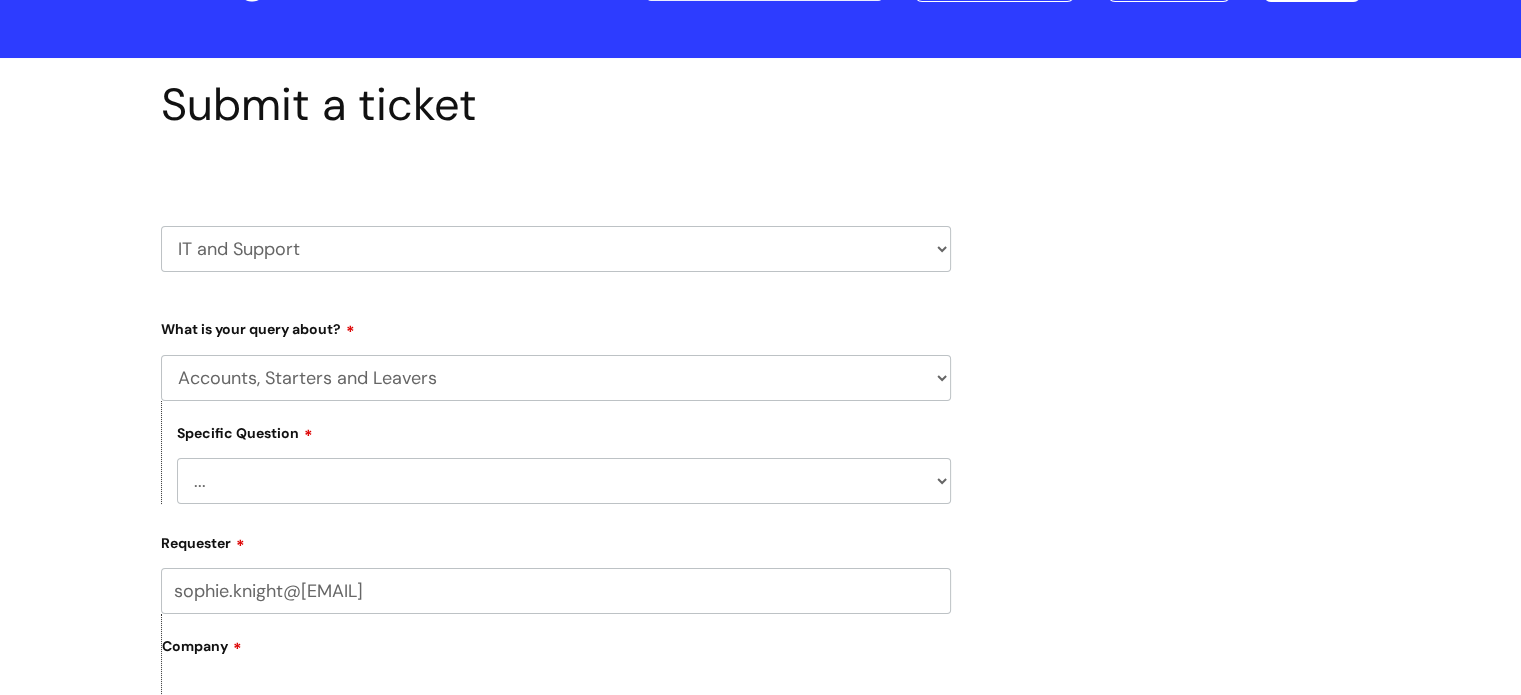 select on "Something Else" 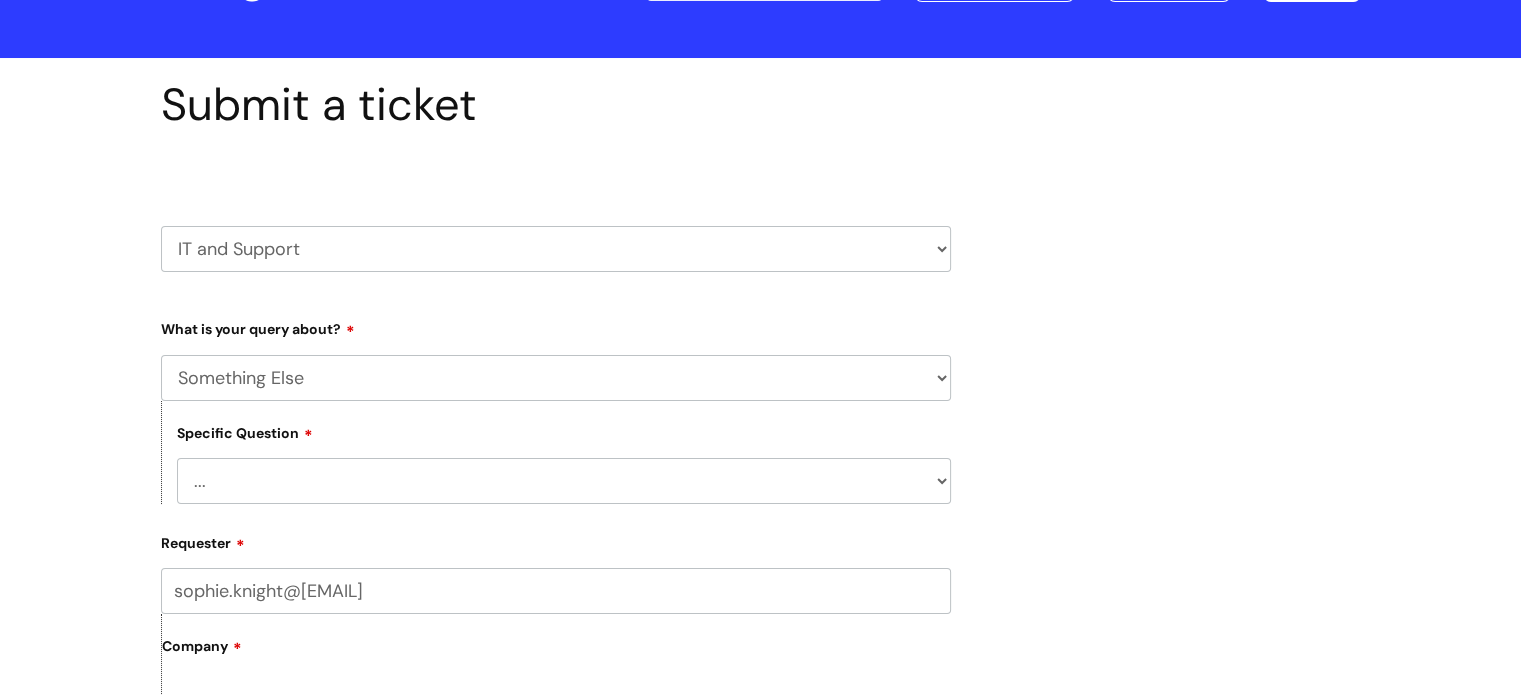 click on "...
Mobile Phone Reset & MFA
Accounts, Starters and Leavers
IT Hardware issue
I need help logging in
Printing & Scanning
Something Else
System/software" at bounding box center (556, 378) 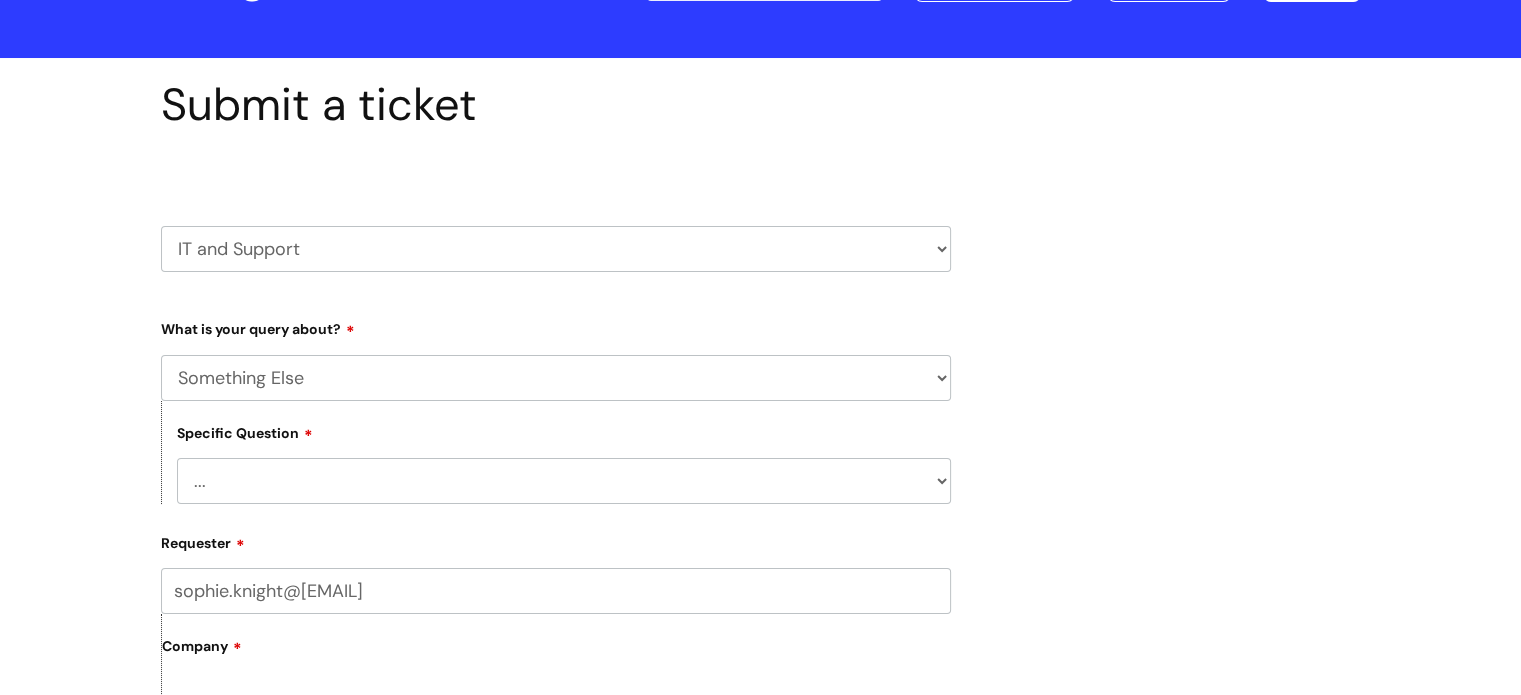 click on "... My problem is not listed" at bounding box center (564, 481) 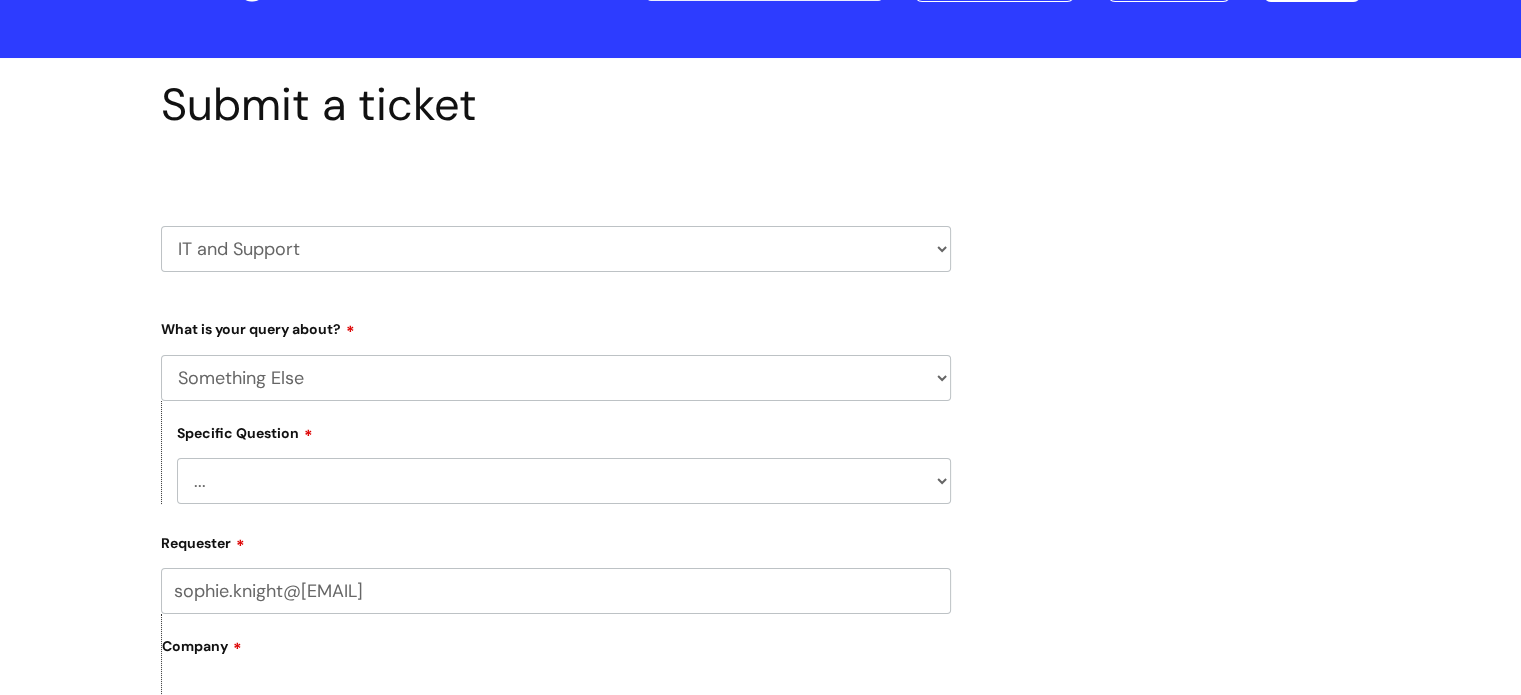 select on "My problem is not listed" 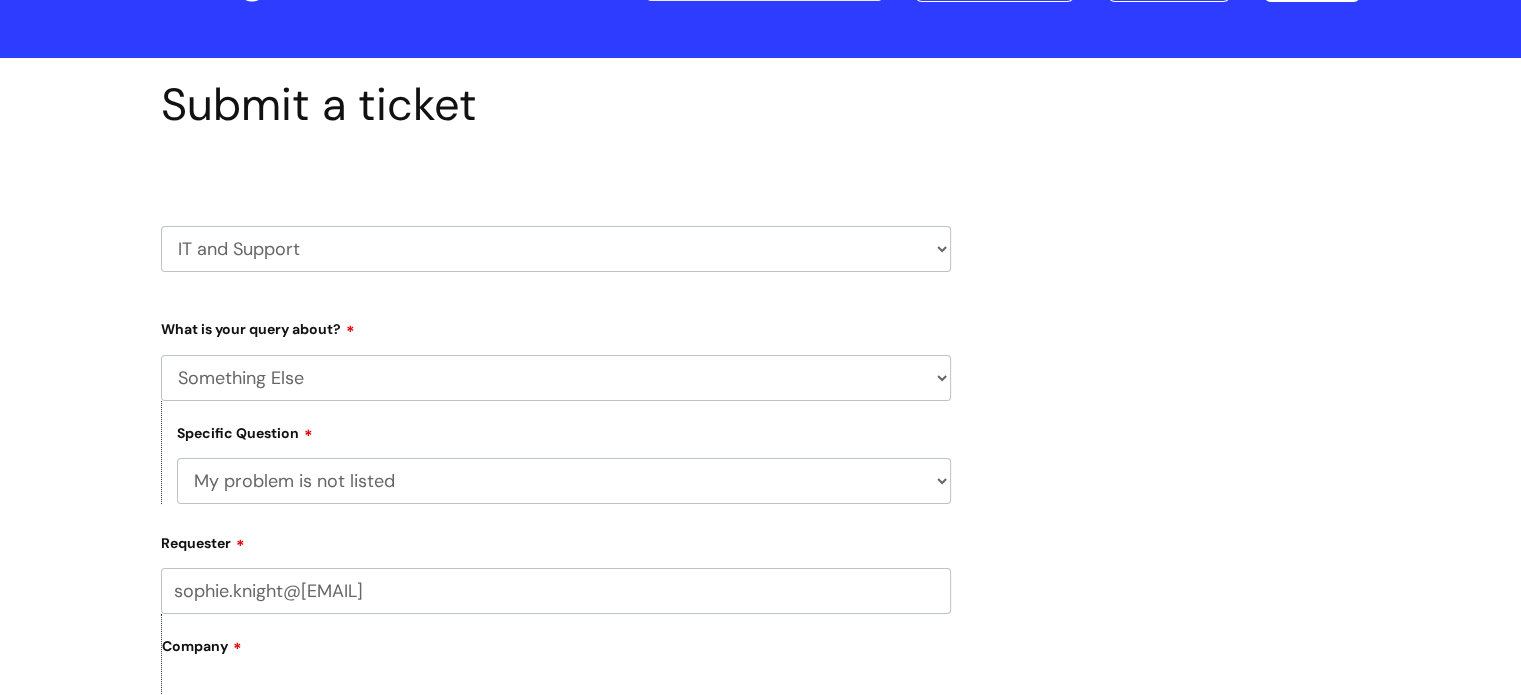 click on "... My problem is not listed" at bounding box center (564, 481) 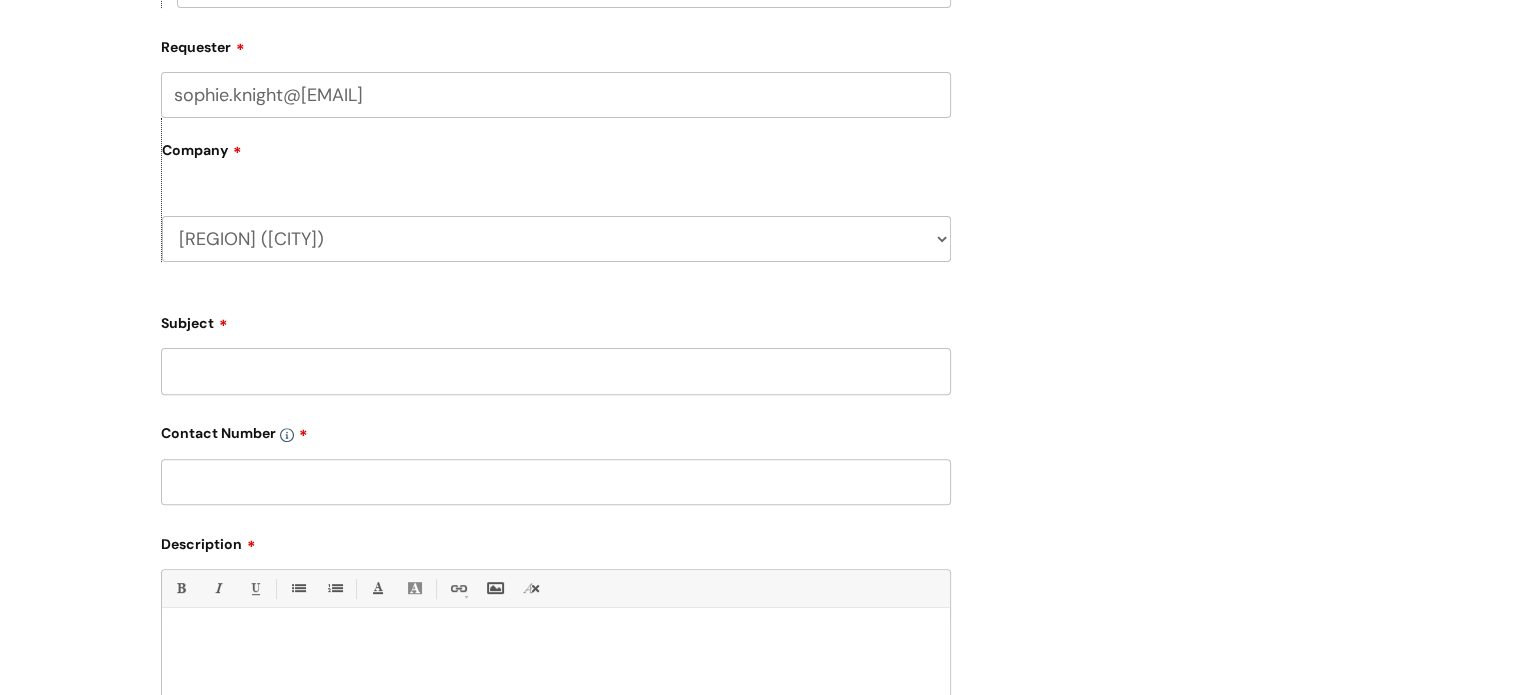 scroll, scrollTop: 600, scrollLeft: 0, axis: vertical 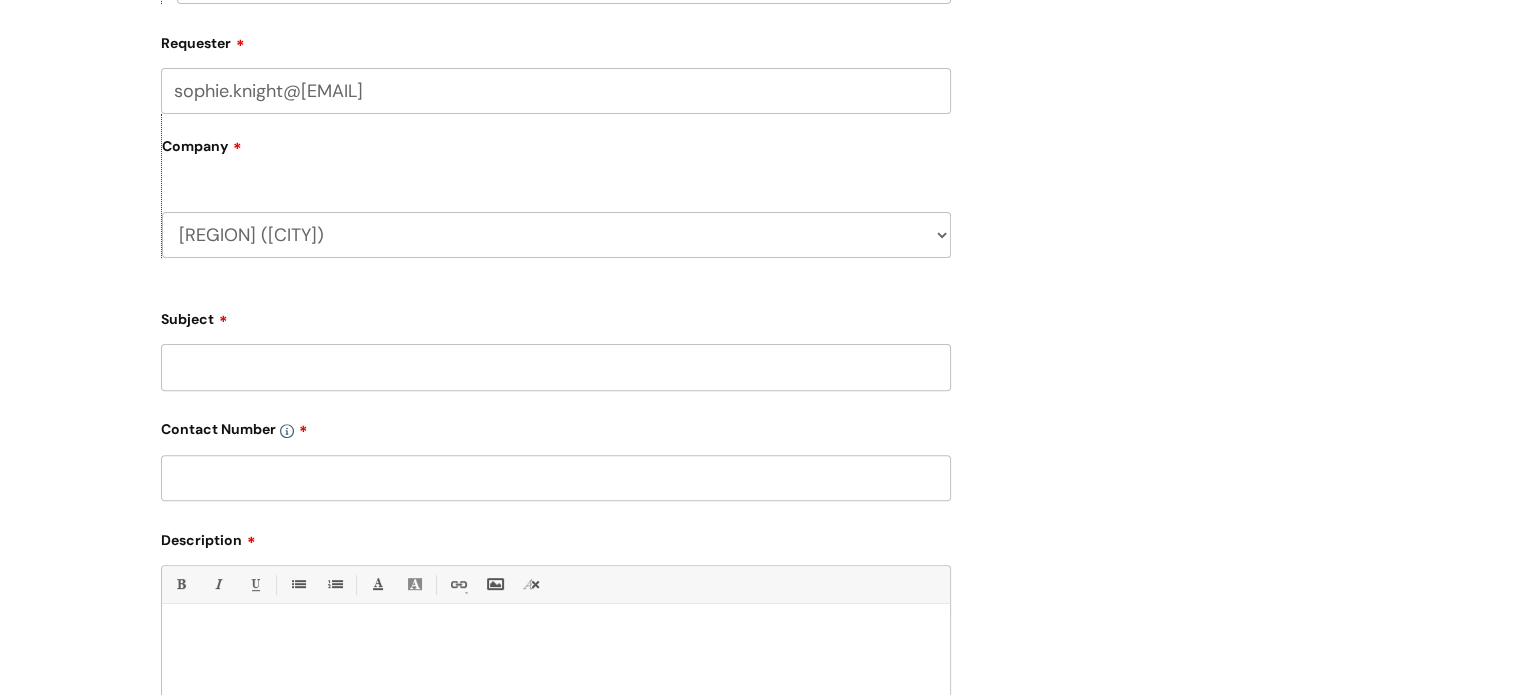 click on "Subject" at bounding box center (556, 367) 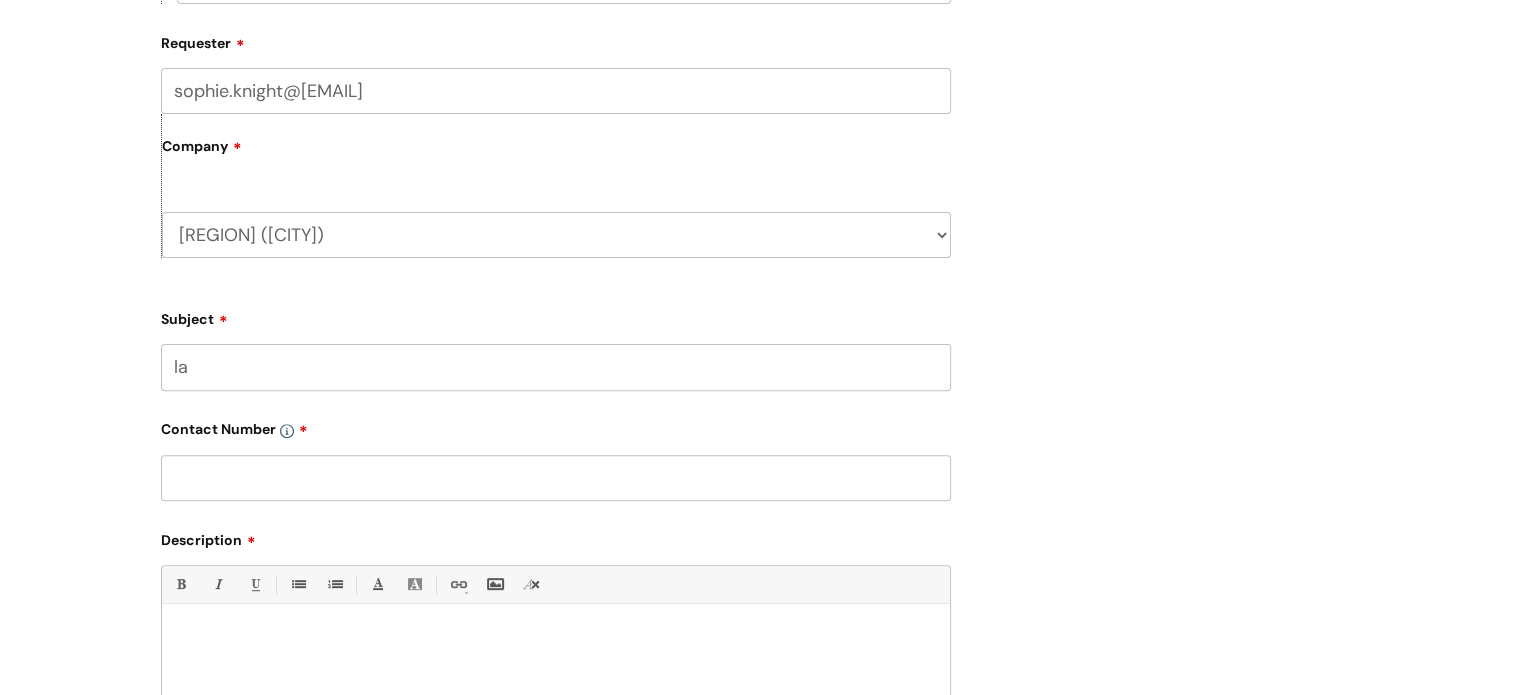 type on "l" 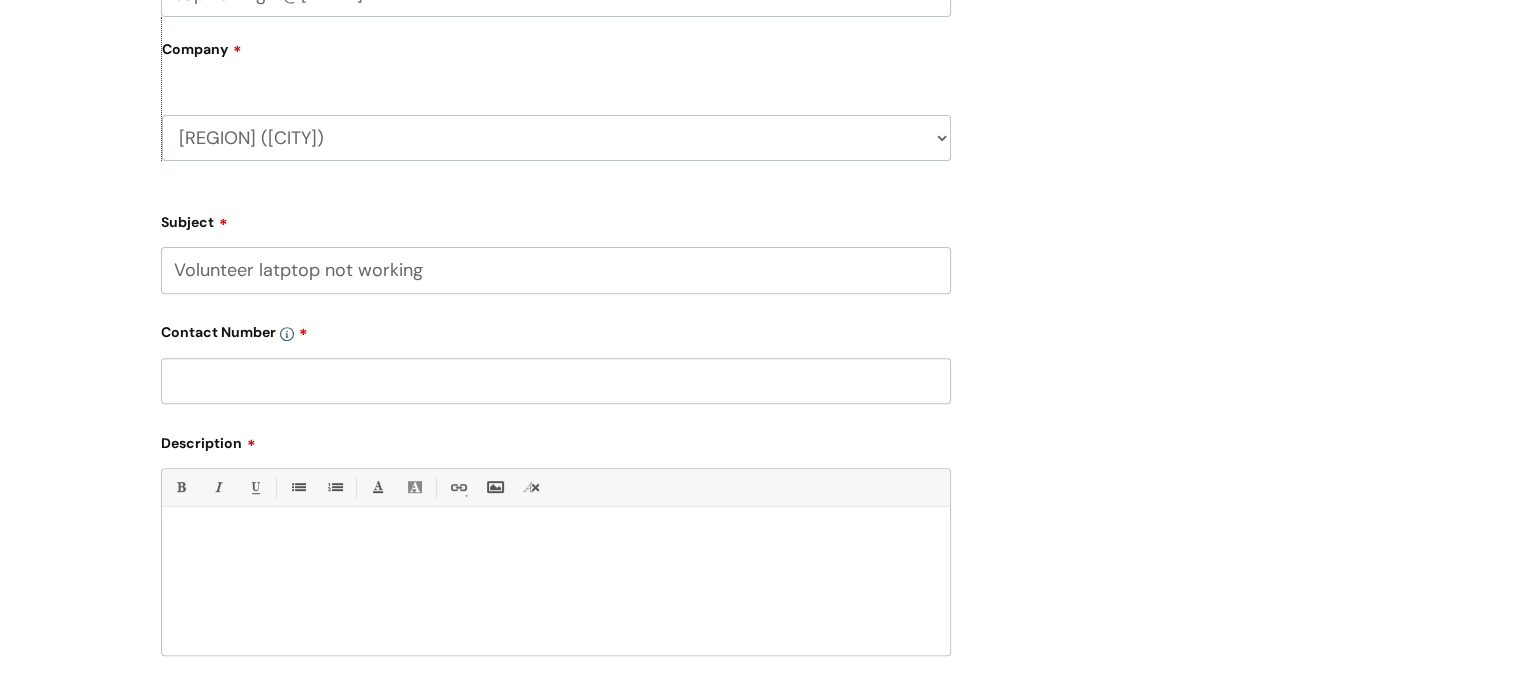 scroll, scrollTop: 800, scrollLeft: 0, axis: vertical 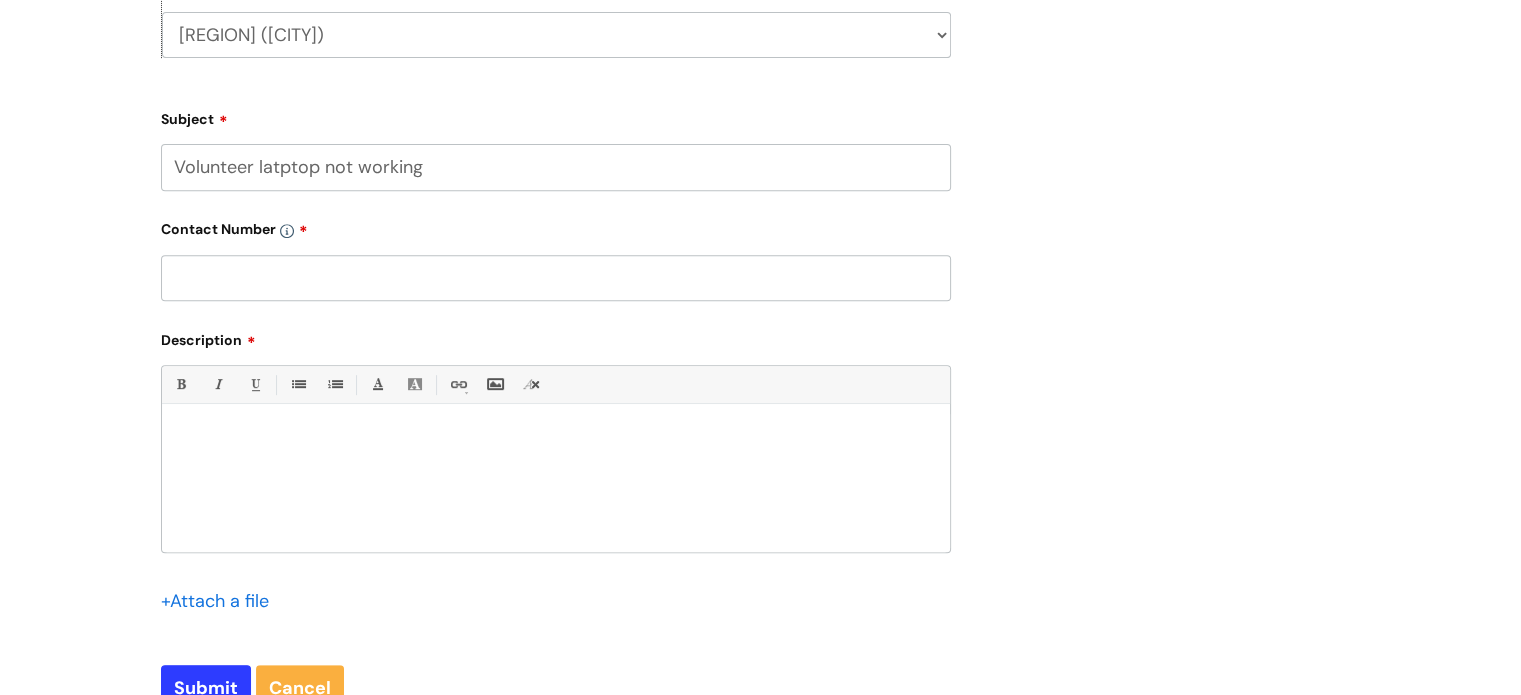 type on "Volunteer latptop not working" 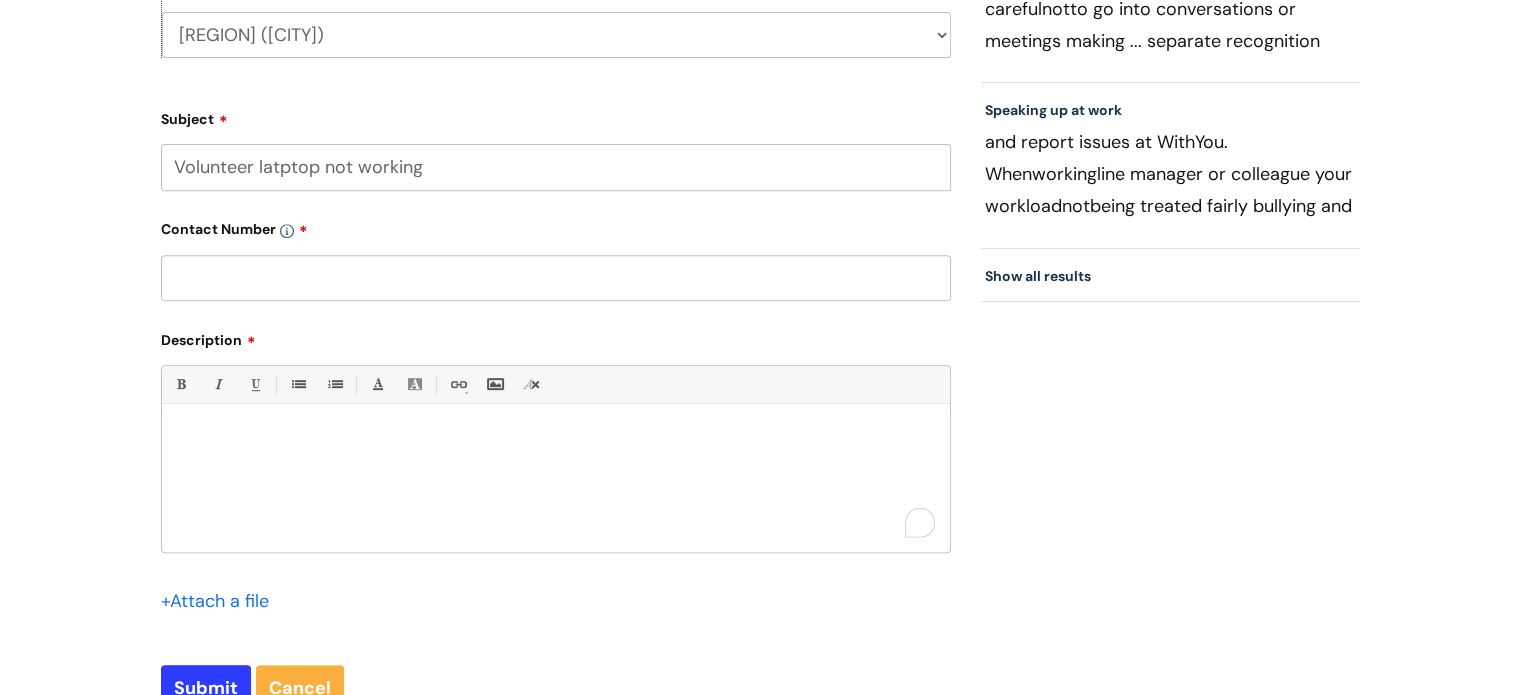 paste 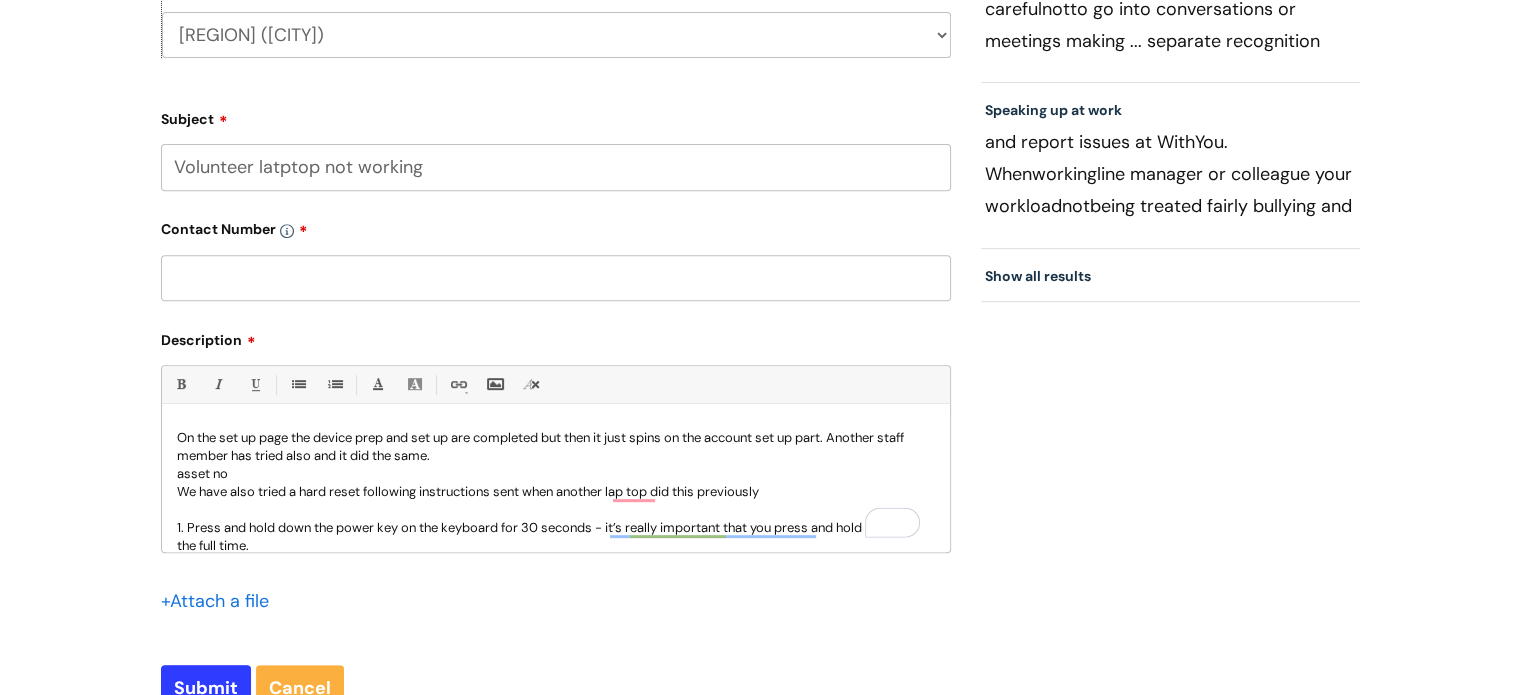 scroll, scrollTop: 64, scrollLeft: 0, axis: vertical 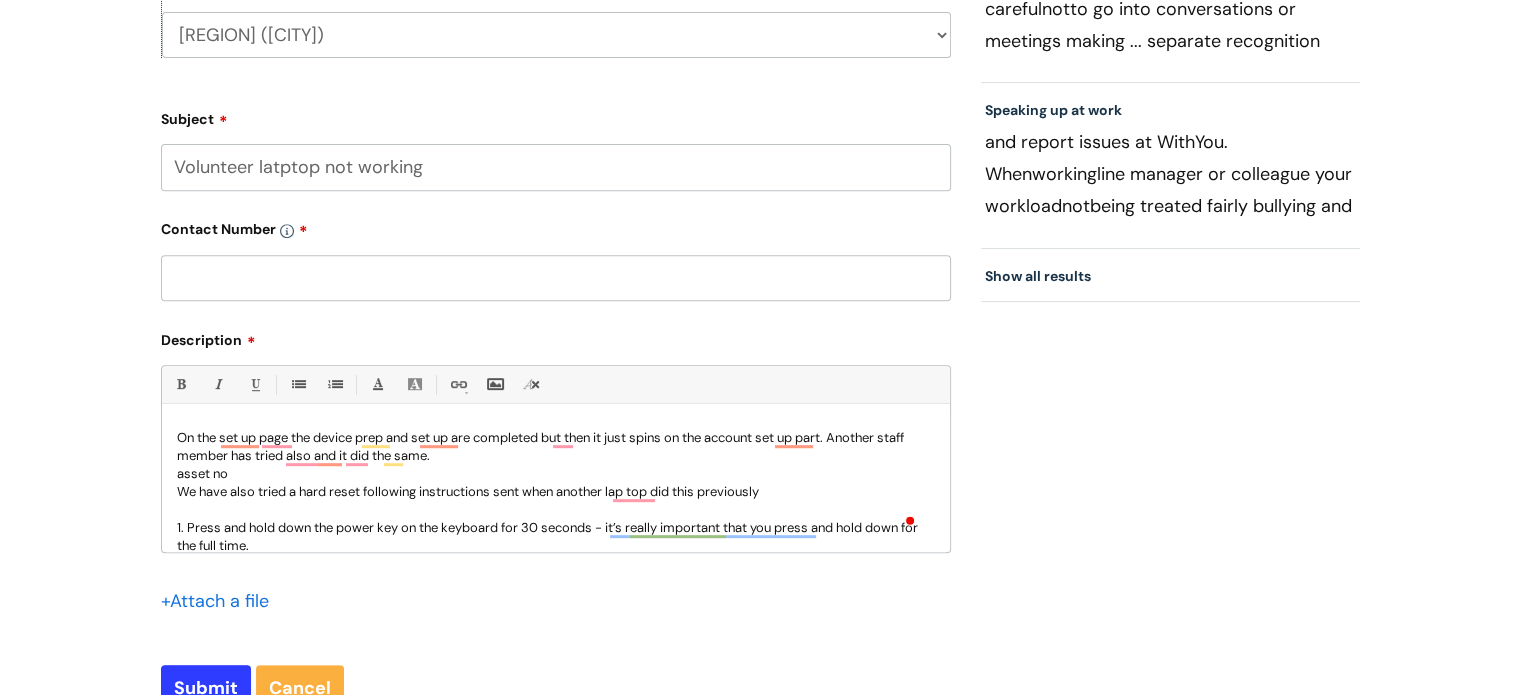 click on "On the set up page the device prep and set up are completed but then it just spins on the account set up part. Another staff member has tried also and it did the same.  asset no" at bounding box center (556, 456) 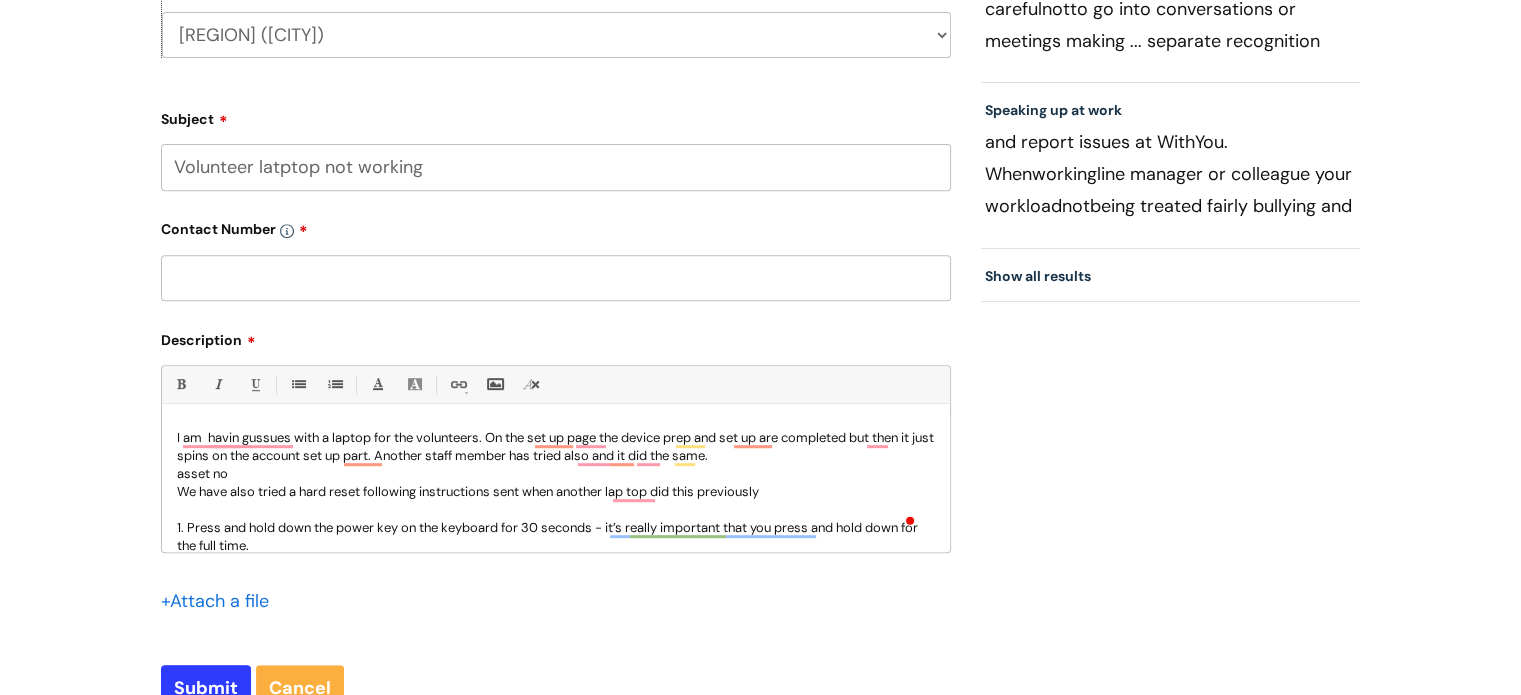 scroll, scrollTop: 51, scrollLeft: 0, axis: vertical 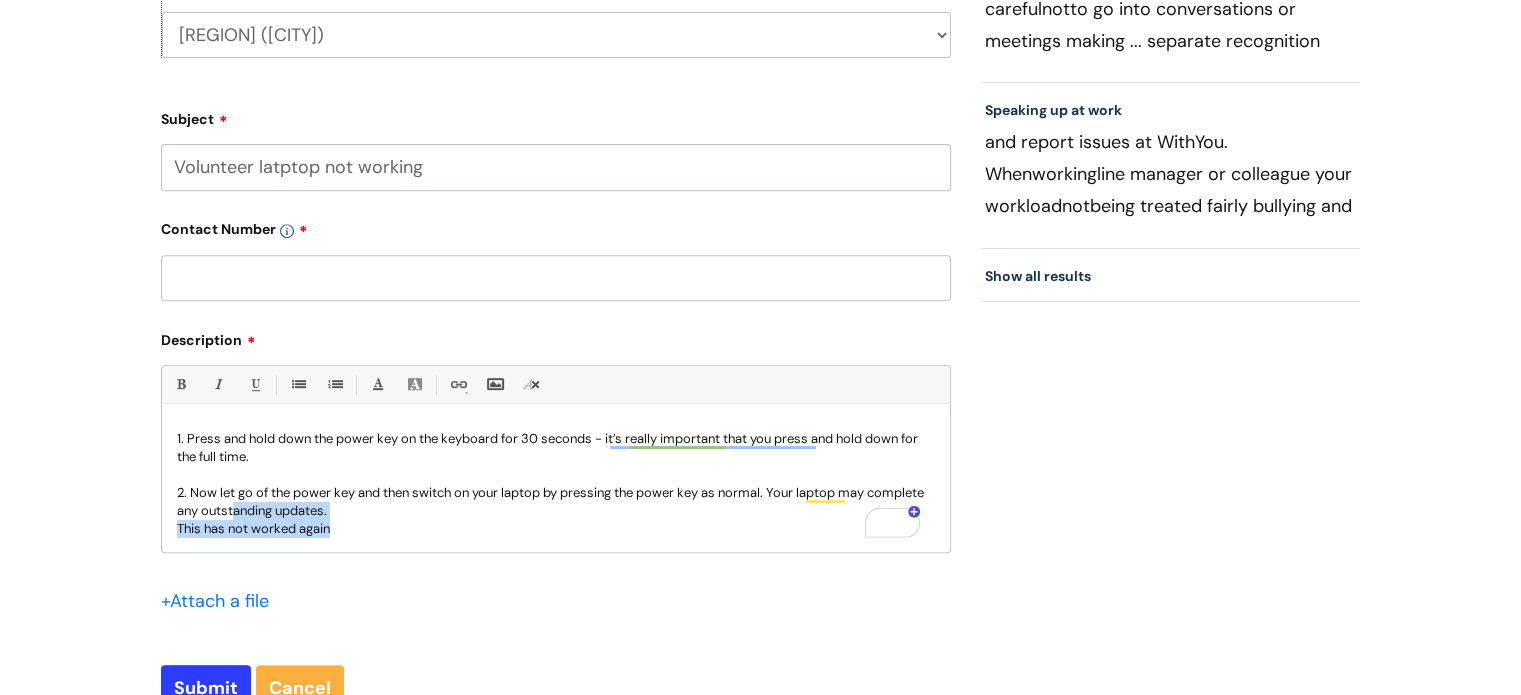 drag, startPoint x: 362, startPoint y: 539, endPoint x: 295, endPoint y: 515, distance: 71.168816 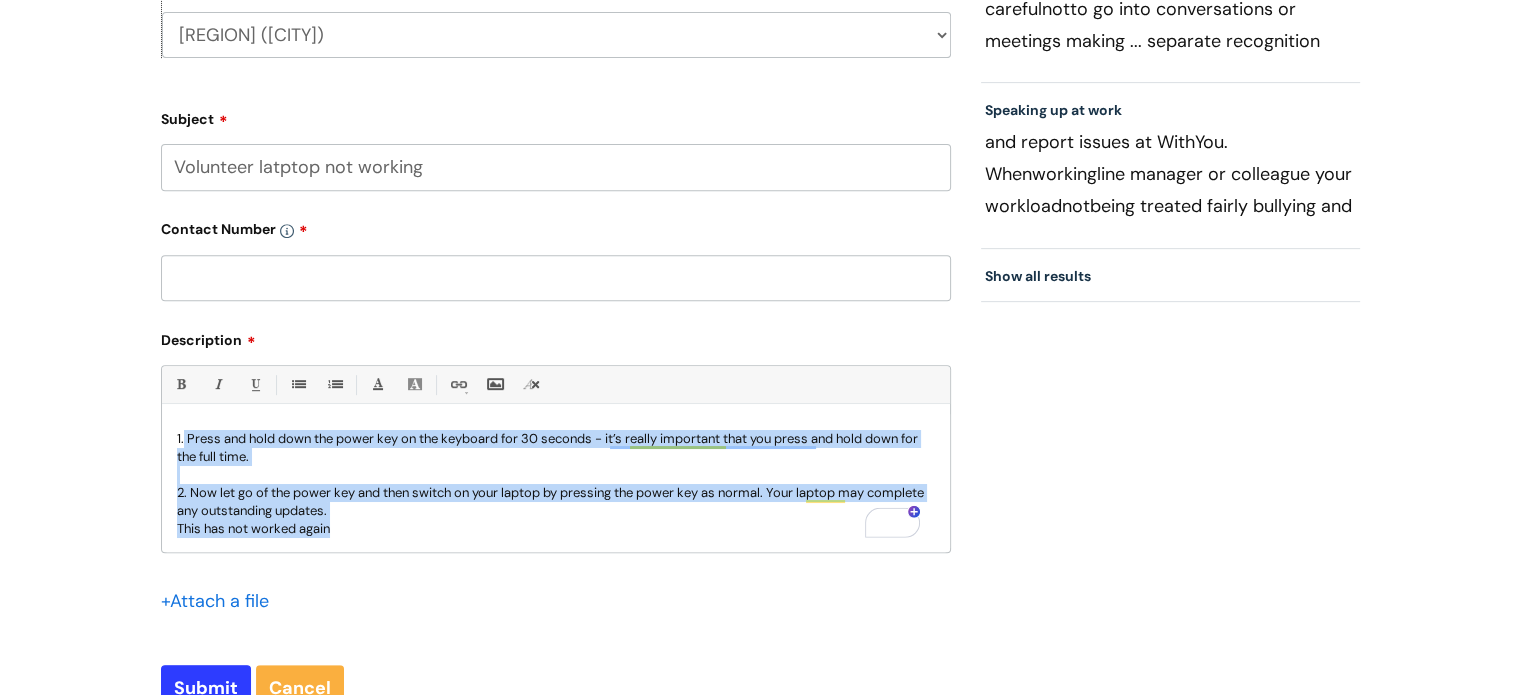 drag, startPoint x: 356, startPoint y: 544, endPoint x: 178, endPoint y: 440, distance: 206.15529 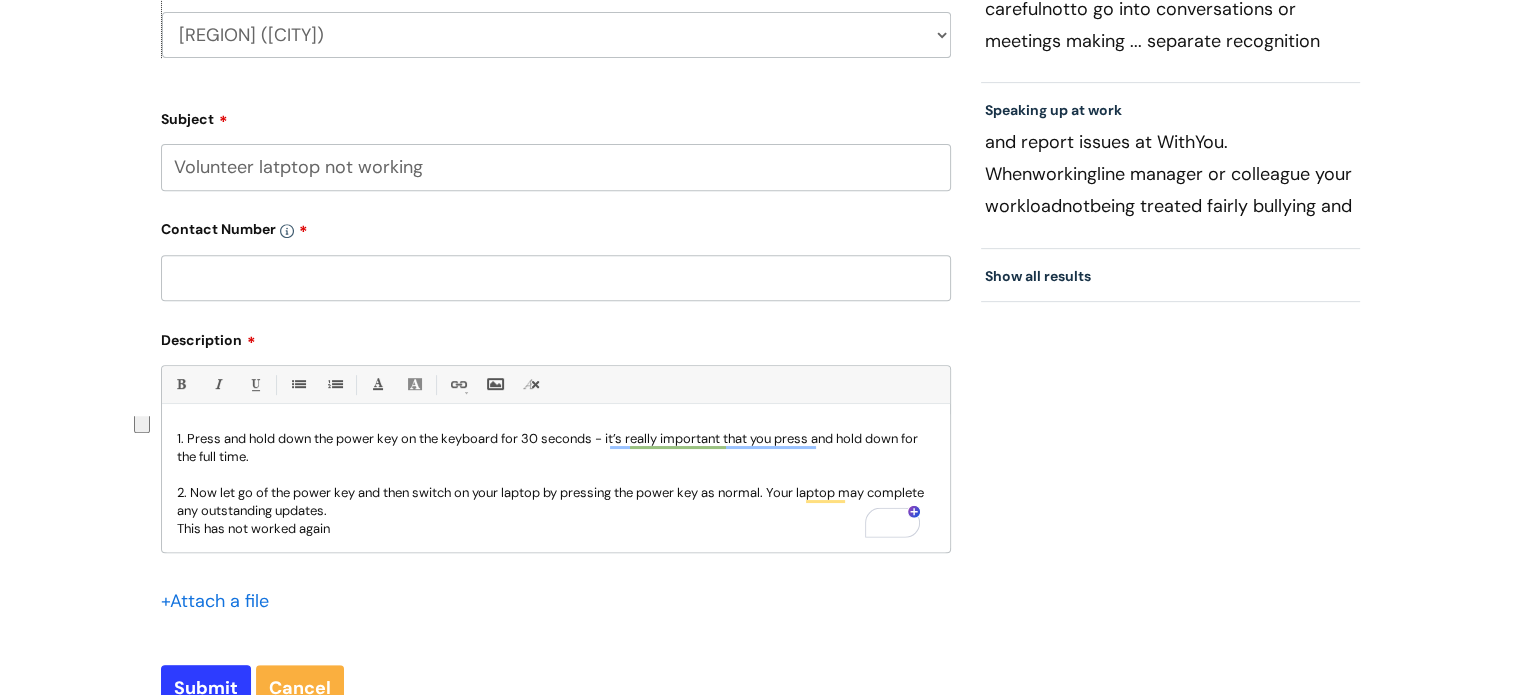 scroll, scrollTop: 0, scrollLeft: 0, axis: both 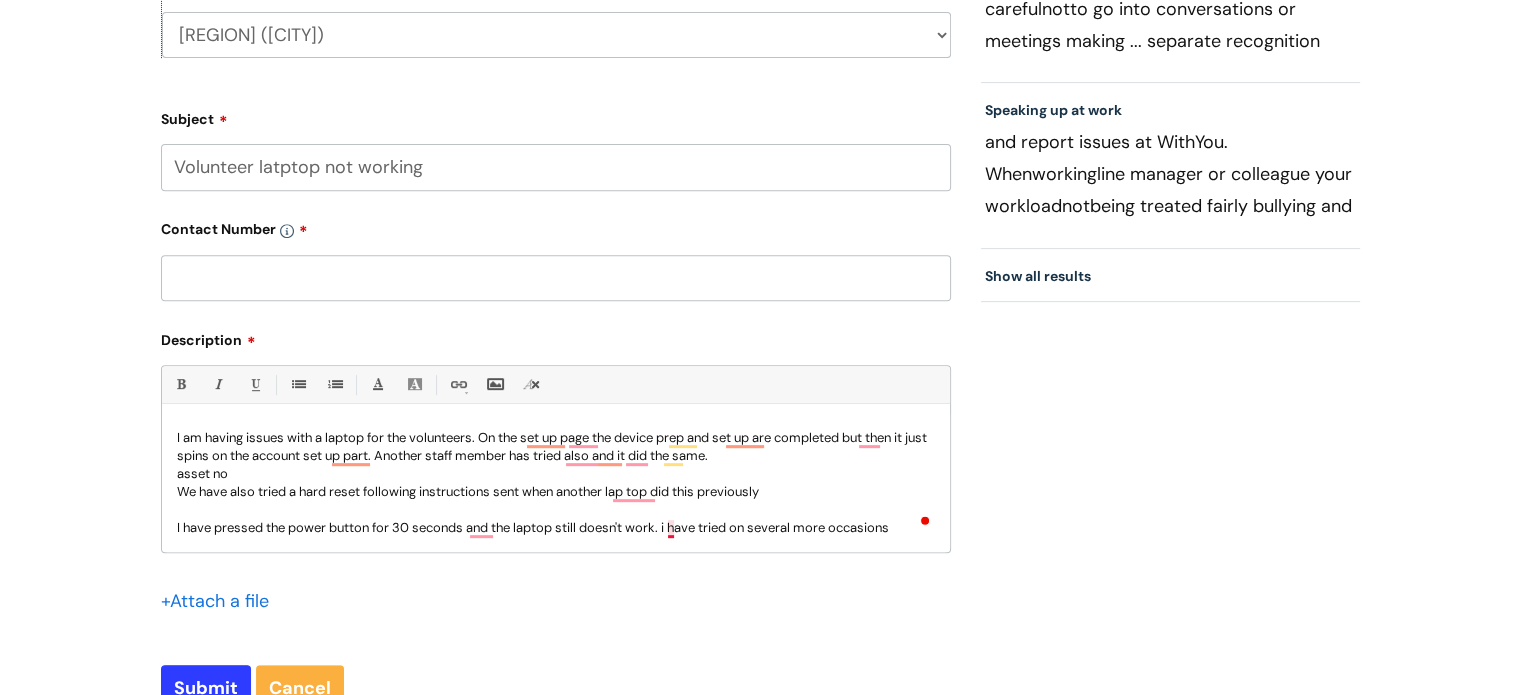 click on "We have also tried a hard reset following instructions sent when another lap top did this previously  I have pressed the power button for 30 seconds and the laptop still doesn't work. i have tried on several more occasions" at bounding box center [556, 510] 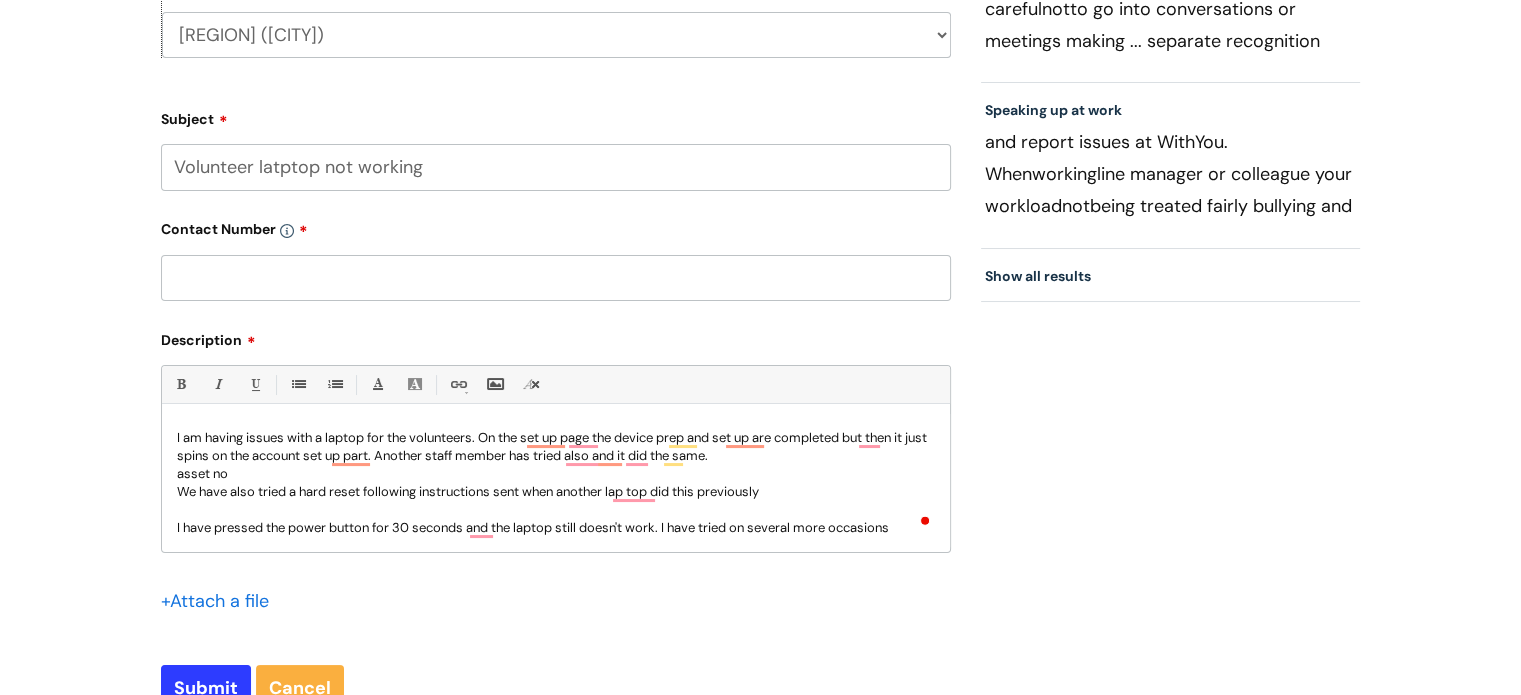 click at bounding box center (556, 278) 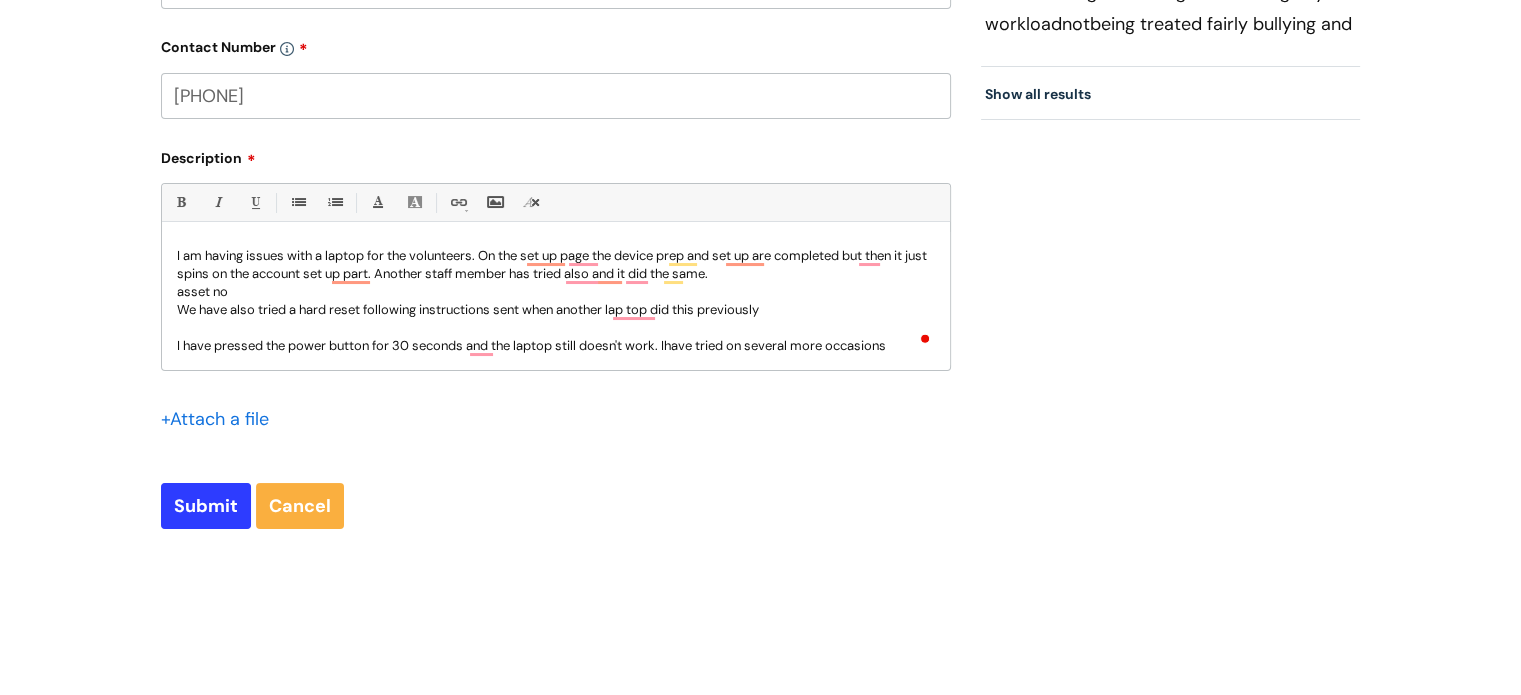 scroll, scrollTop: 1000, scrollLeft: 0, axis: vertical 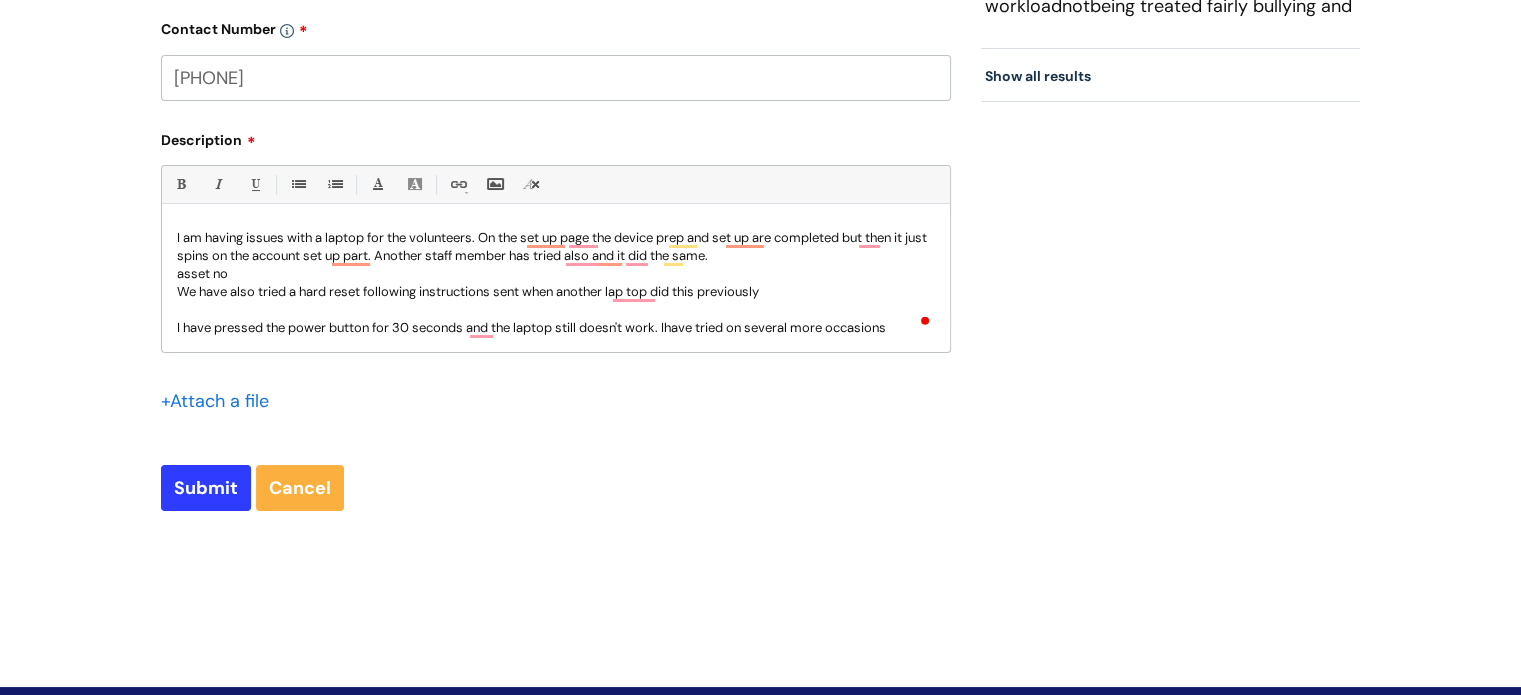 type on "[PHONE]" 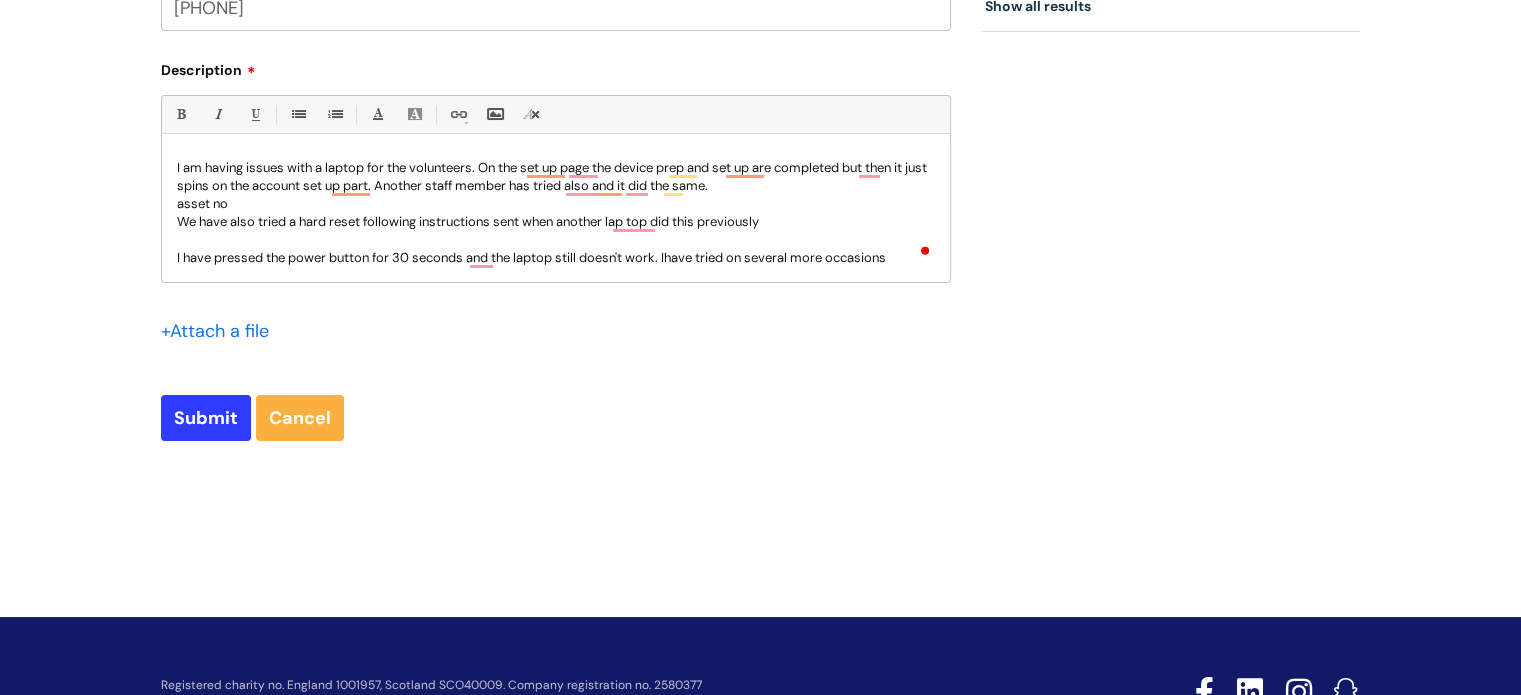 scroll, scrollTop: 1152, scrollLeft: 0, axis: vertical 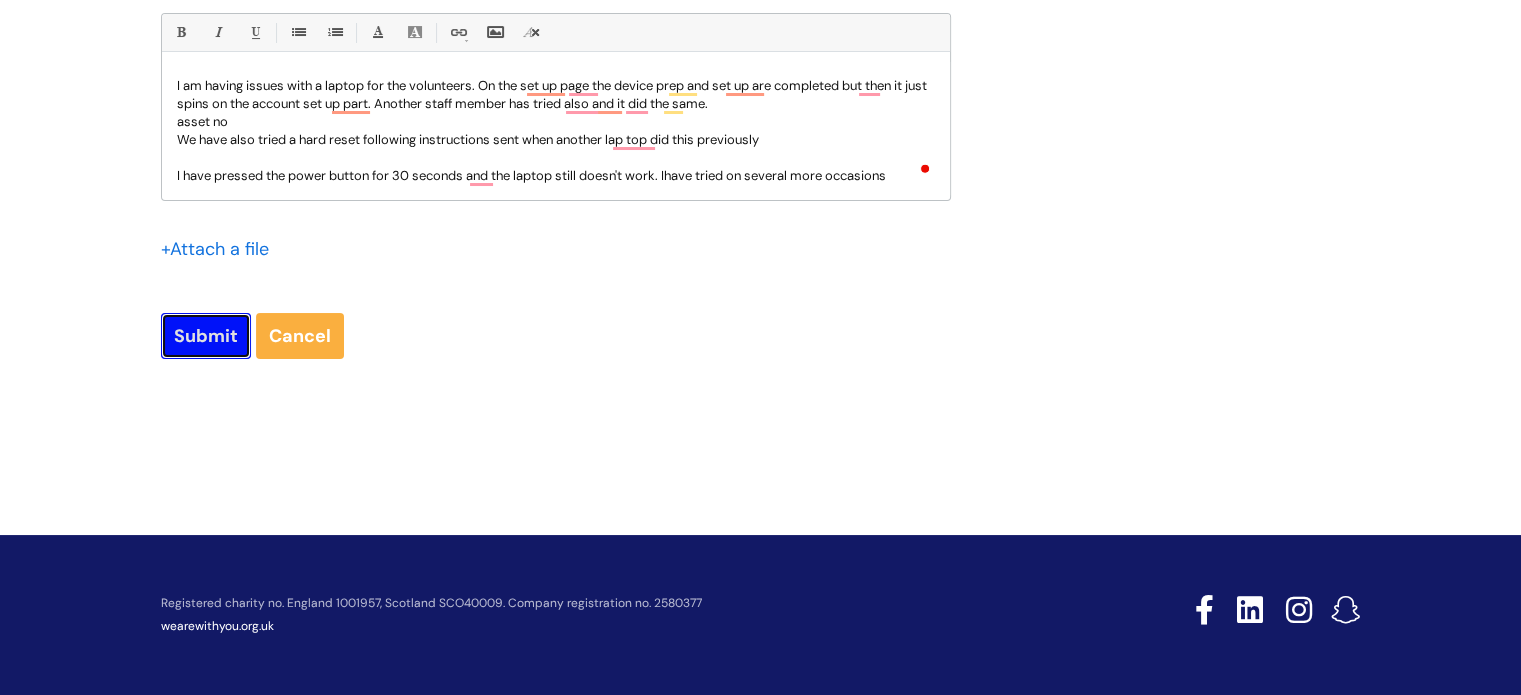 click on "Submit" at bounding box center (206, 336) 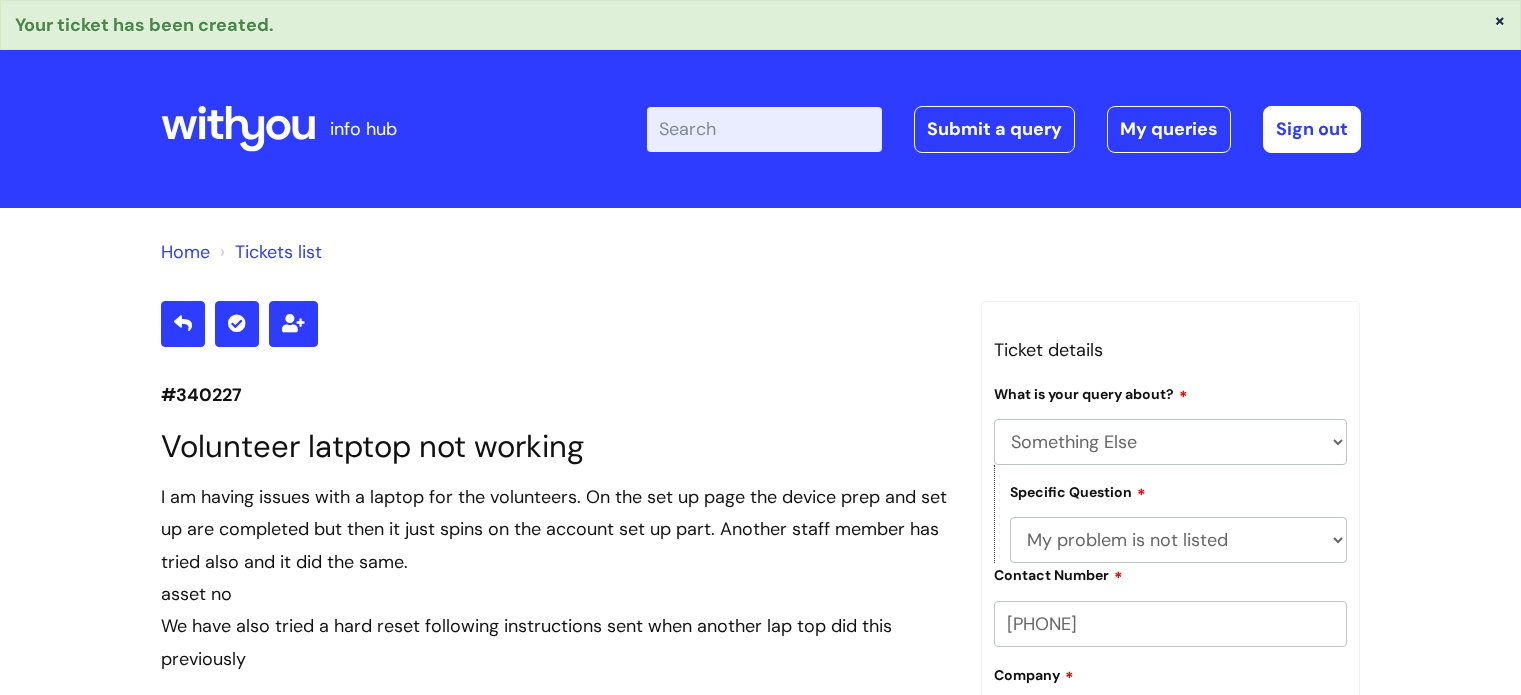 select on "Something Else" 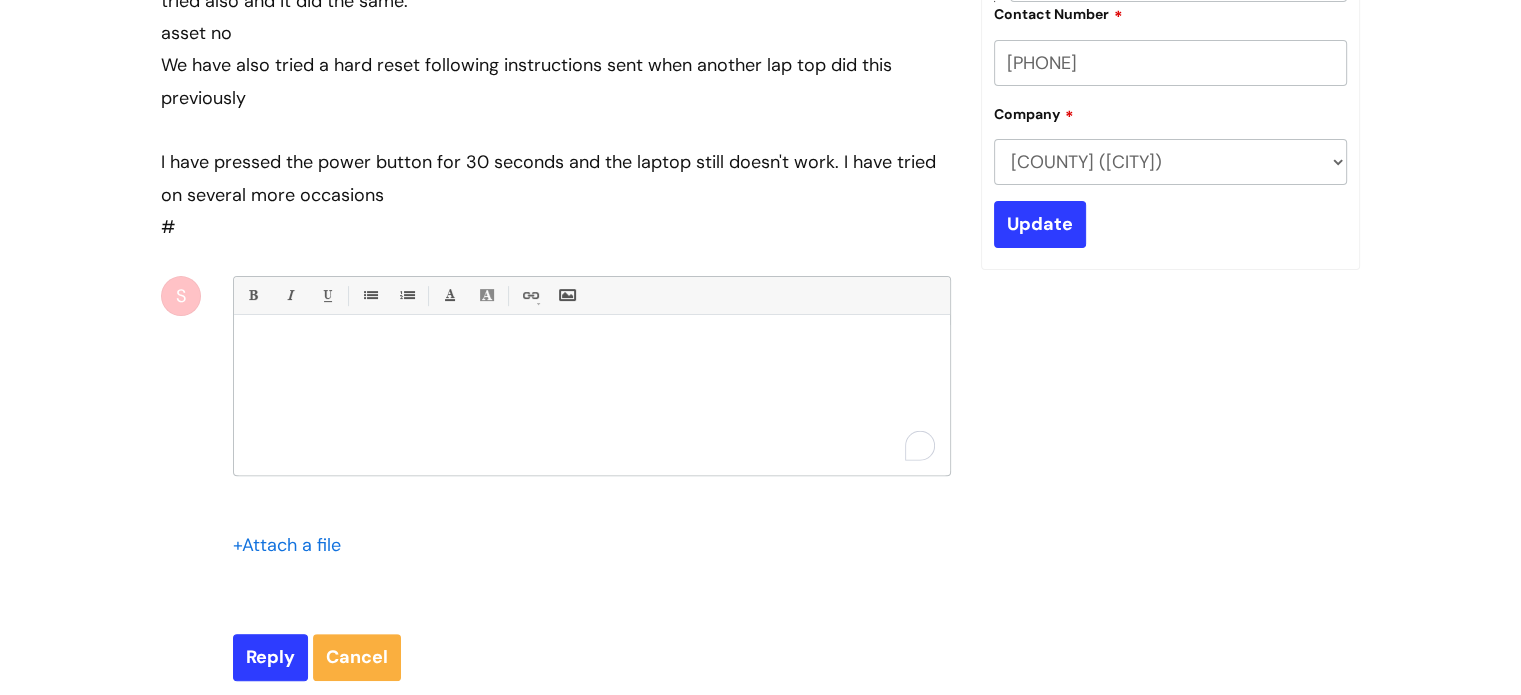 scroll, scrollTop: 0, scrollLeft: 0, axis: both 